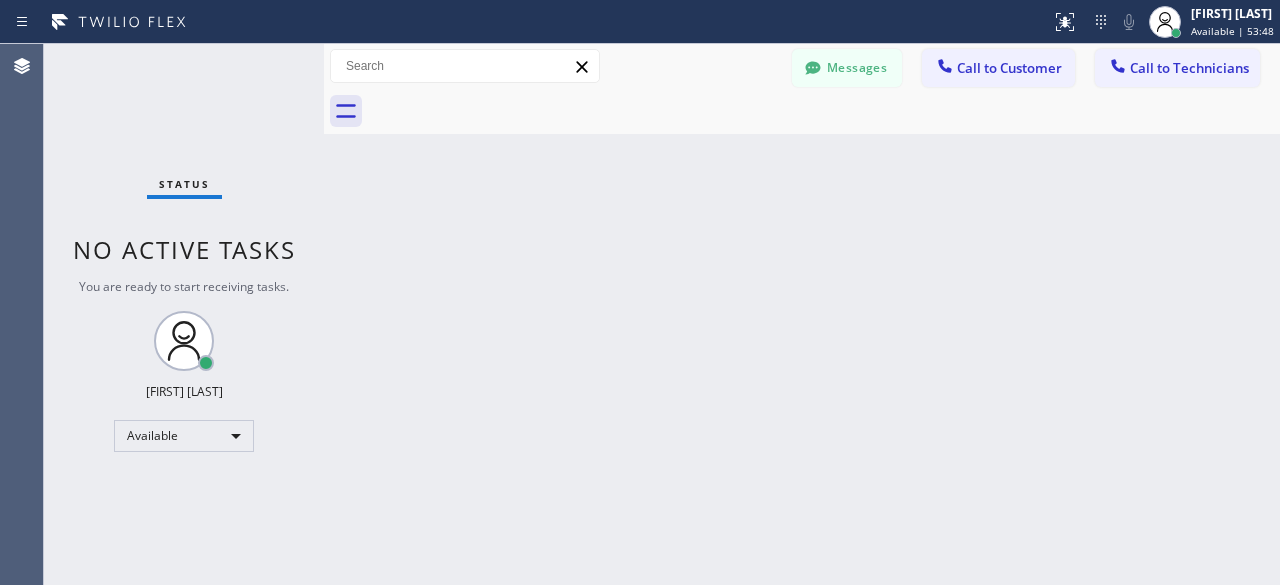 scroll, scrollTop: 0, scrollLeft: 0, axis: both 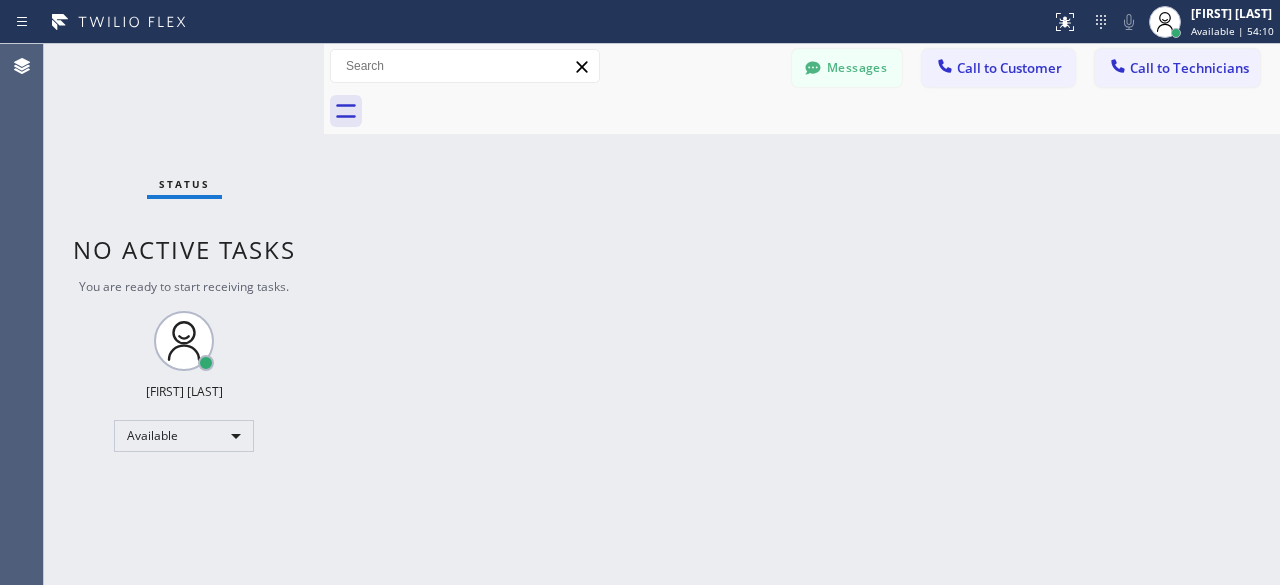 click on "Status   No active tasks     You are ready to start receiving tasks.   [FIRST] [LAST] Available" at bounding box center [184, 314] 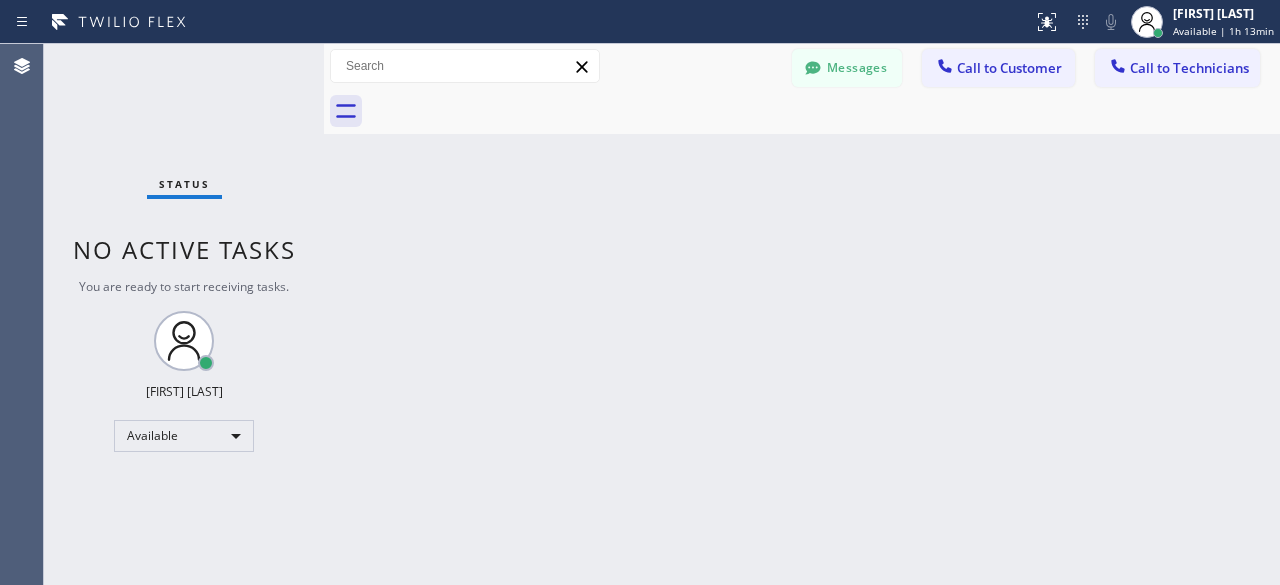click on "Status   No active tasks     You are ready to start receiving tasks.   [FIRST] [LAST] Available" at bounding box center [184, 314] 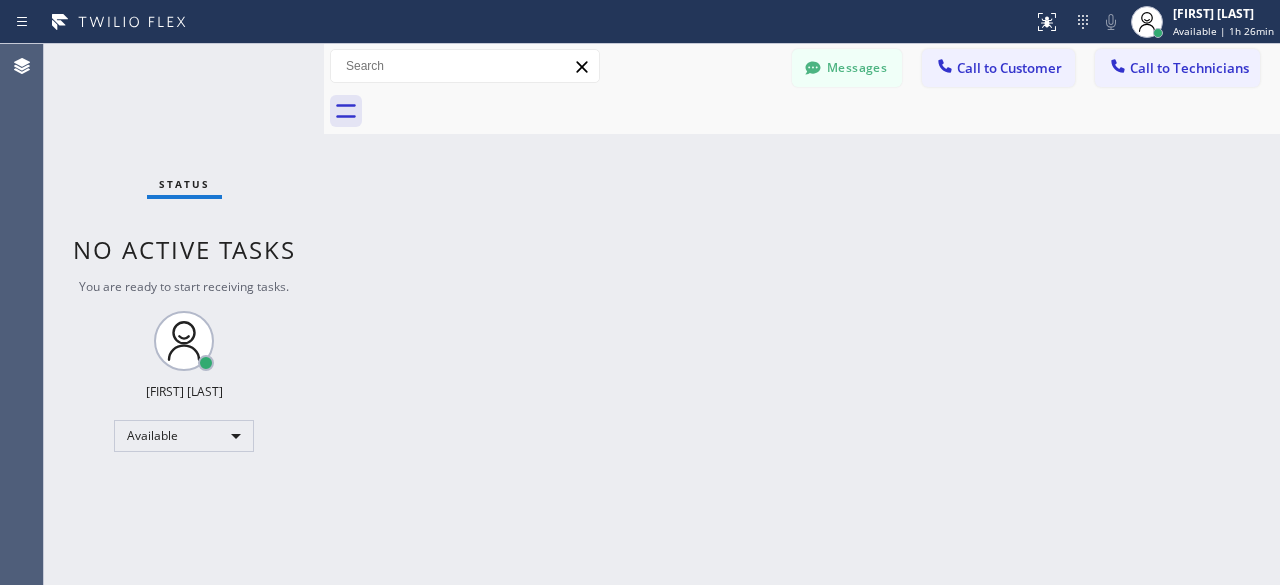 click on "Status   No active tasks     You are ready to start receiving tasks.   [FIRST] [LAST] Available" at bounding box center [184, 314] 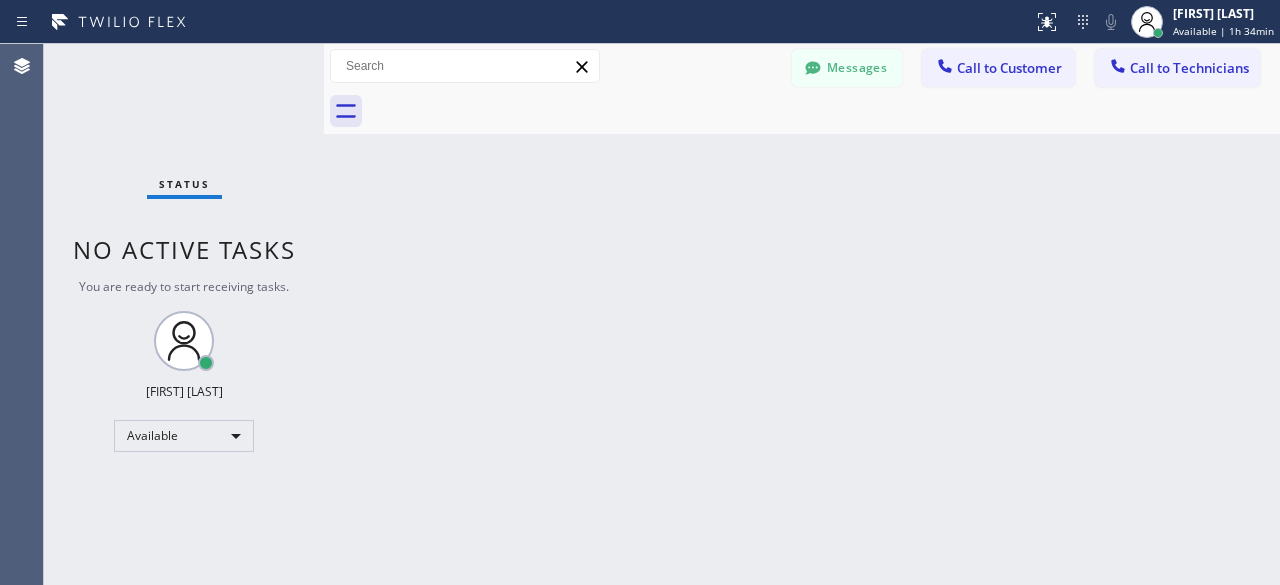 click on "Back to Dashboard Change Sender ID Customers Technicians [FIRST] [LAST] [DATE] [TIME] Also just to let you know. Office said The contract will be forwarded to our legal department in which they usually put A Lien on the home property.  -- null null [DATE] [TIME] You -- null null [DATE] [TIME] Eta for part is August2-4 -- null null [DATE] [TIME] Hi can you let me know as soon as you get home. I'm just waiting around
Thank you. -- null null [DATE] [TIME] Sorry, I can't talk right now. Select a contact Outbound call Technician Search Technician Your caller id phone number Your caller id phone number [PHONE] Call Technician info Name   Phone none Address none Change Sender ID Electricians [PHONE] Personal [PHONE] HVAC [PHONE] Appliance Repair [PHONE] Plumbing [PHONE] Air Duct Cleaning [PHONE]  Cancel Change Check personal SMS Reset Change No tabs Messages Call to Customer Call to Technicians Outbound call Location Search location Call Call" at bounding box center (802, 314) 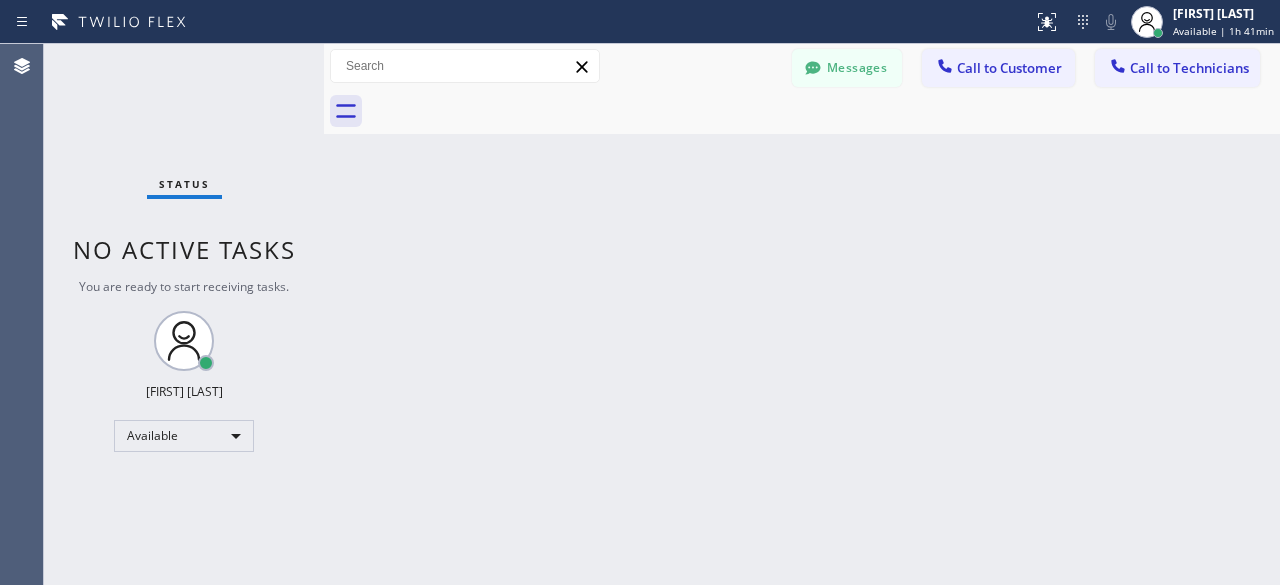 click on "Status   No active tasks     You are ready to start receiving tasks.   [FIRST] [LAST] Available" at bounding box center (184, 314) 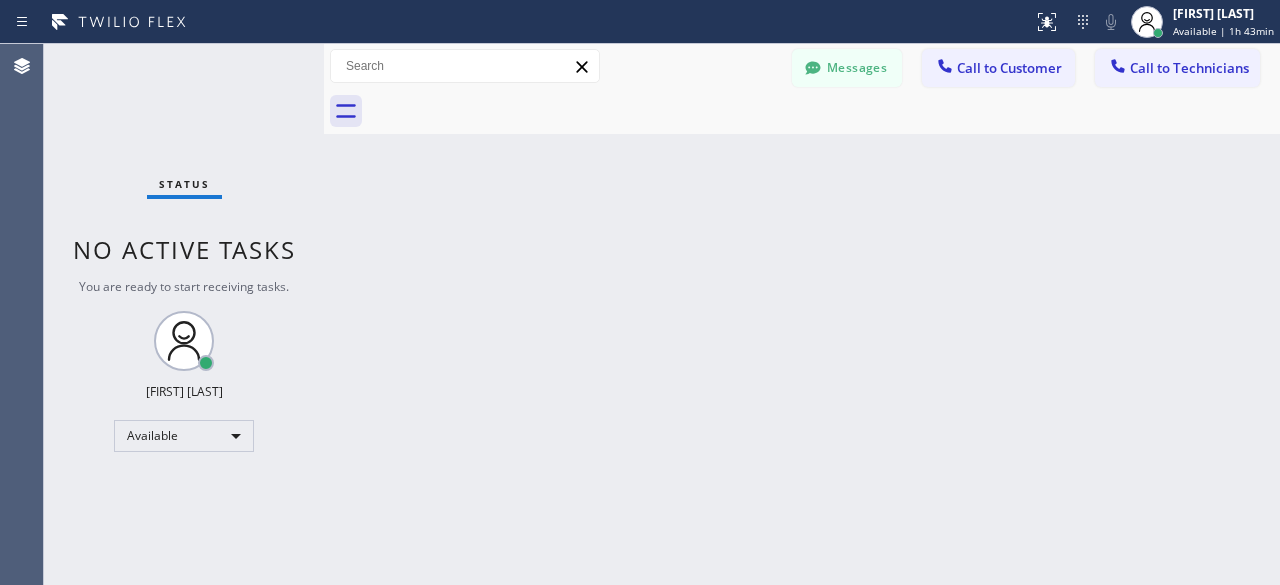 click on "Status   No active tasks     You are ready to start receiving tasks.   [FIRST] [LAST] Available" at bounding box center [184, 314] 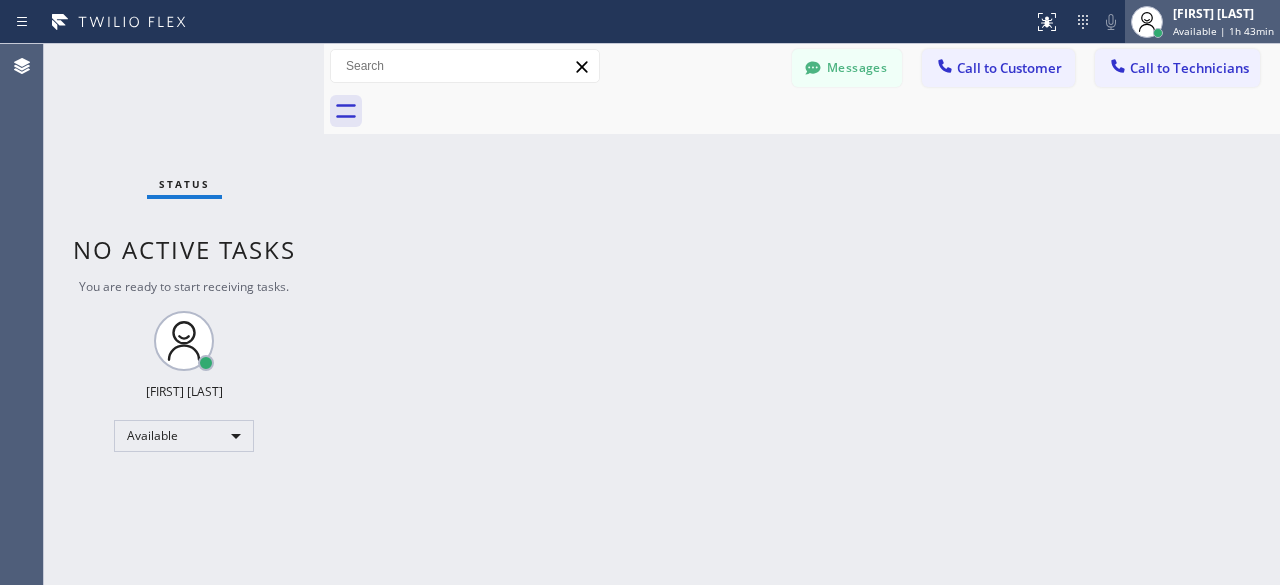 click on "[FIRST] [LAST] Available | 1h 43min" at bounding box center [1202, 22] 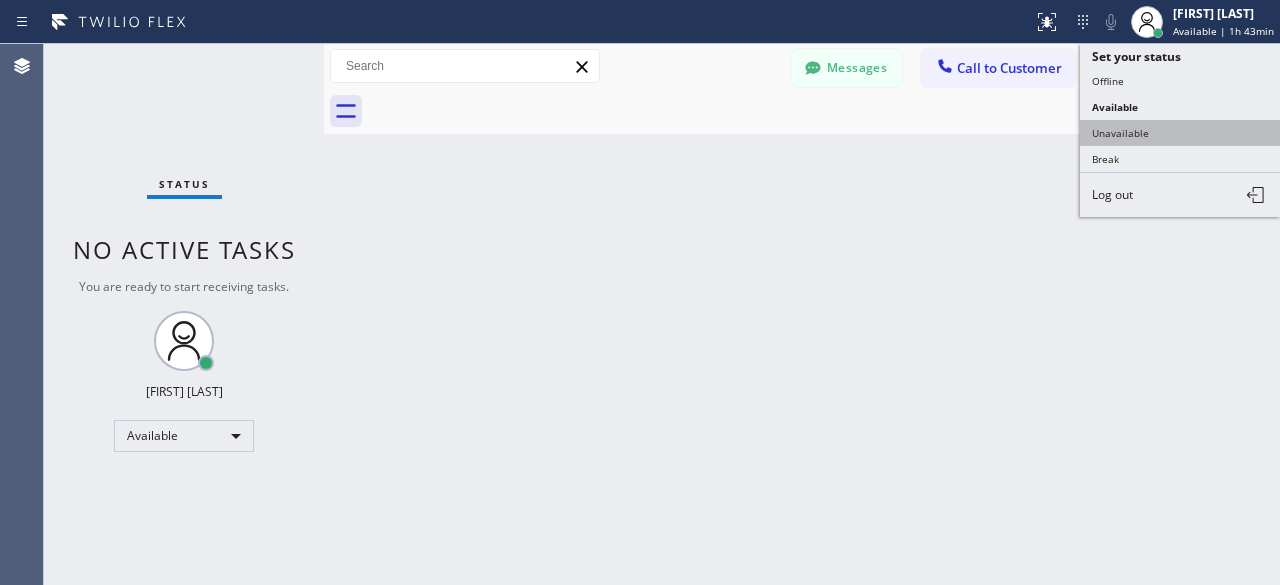 click on "Unavailable" at bounding box center [1180, 133] 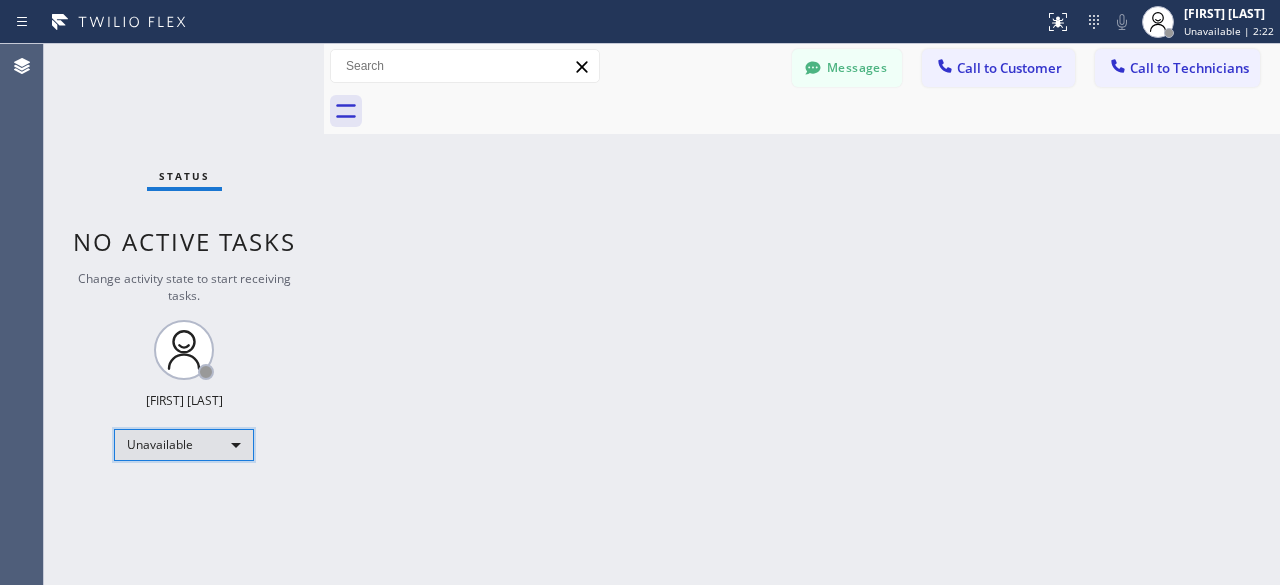 click on "Unavailable" at bounding box center (184, 445) 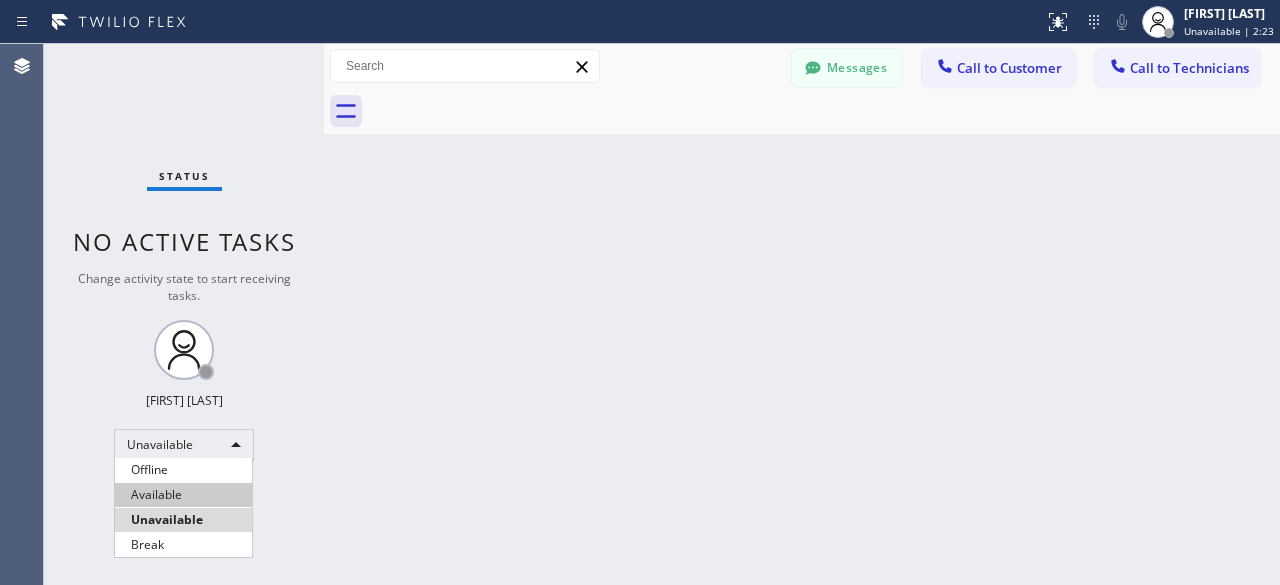click on "Available" at bounding box center [183, 495] 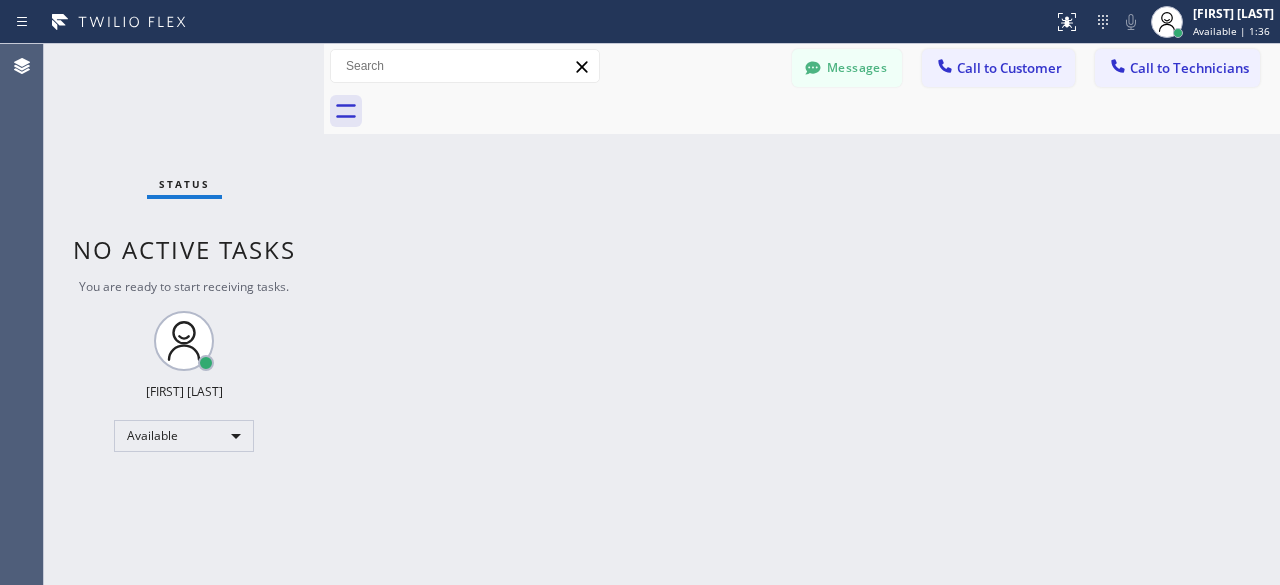 click on "Status   No active tasks     You are ready to start receiving tasks.   [FIRST] [LAST] Available" at bounding box center [184, 314] 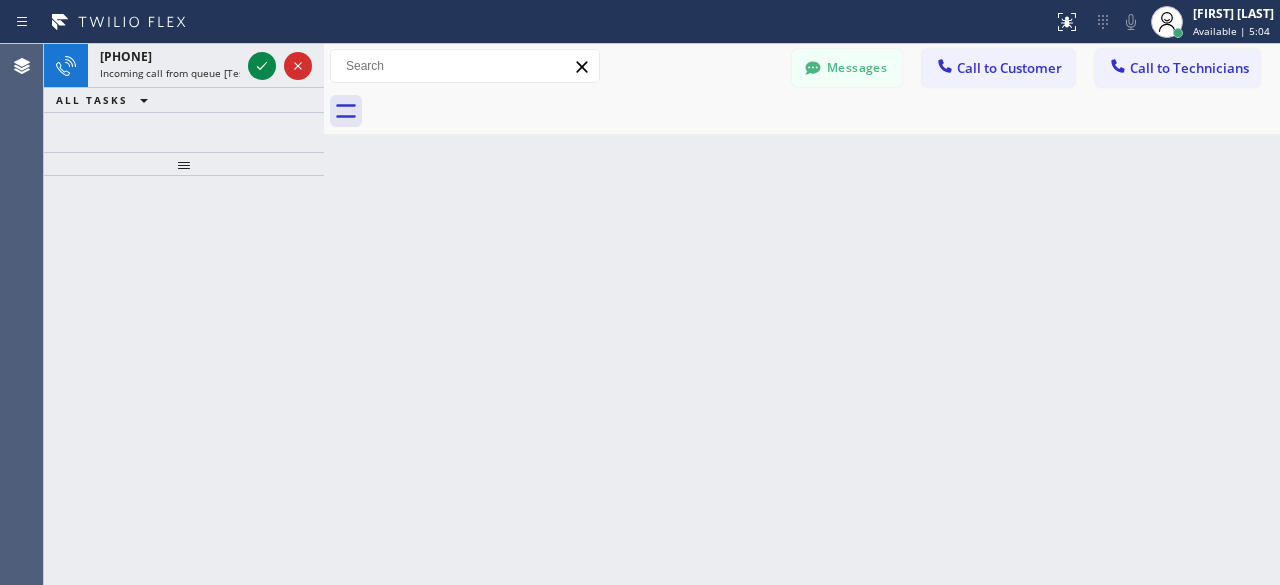 click at bounding box center (184, 380) 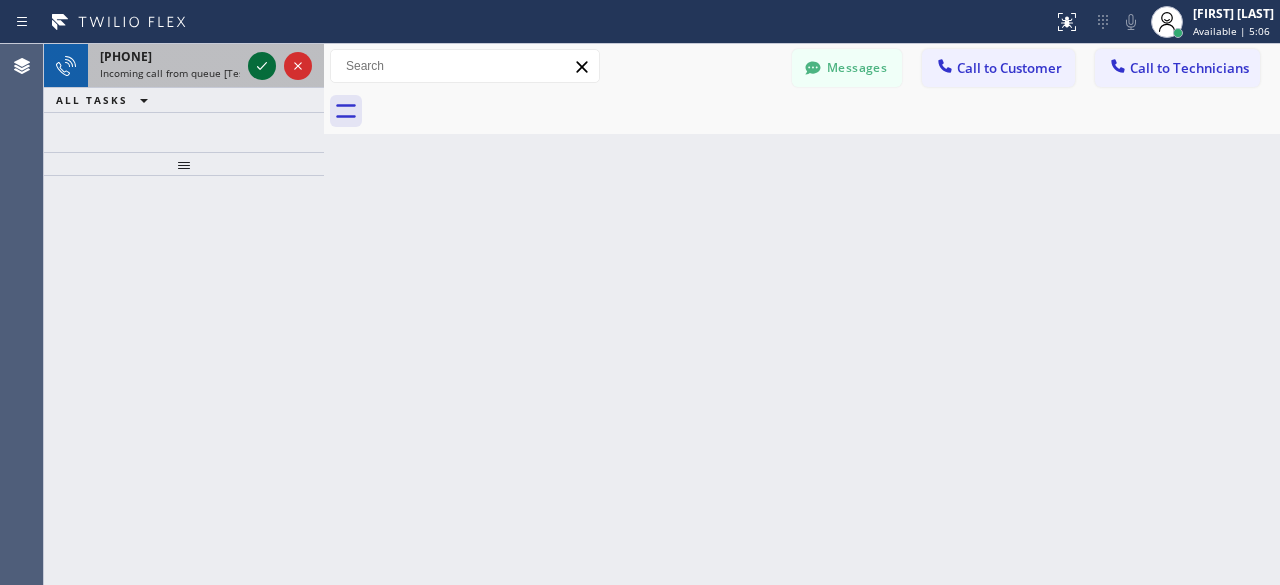 click 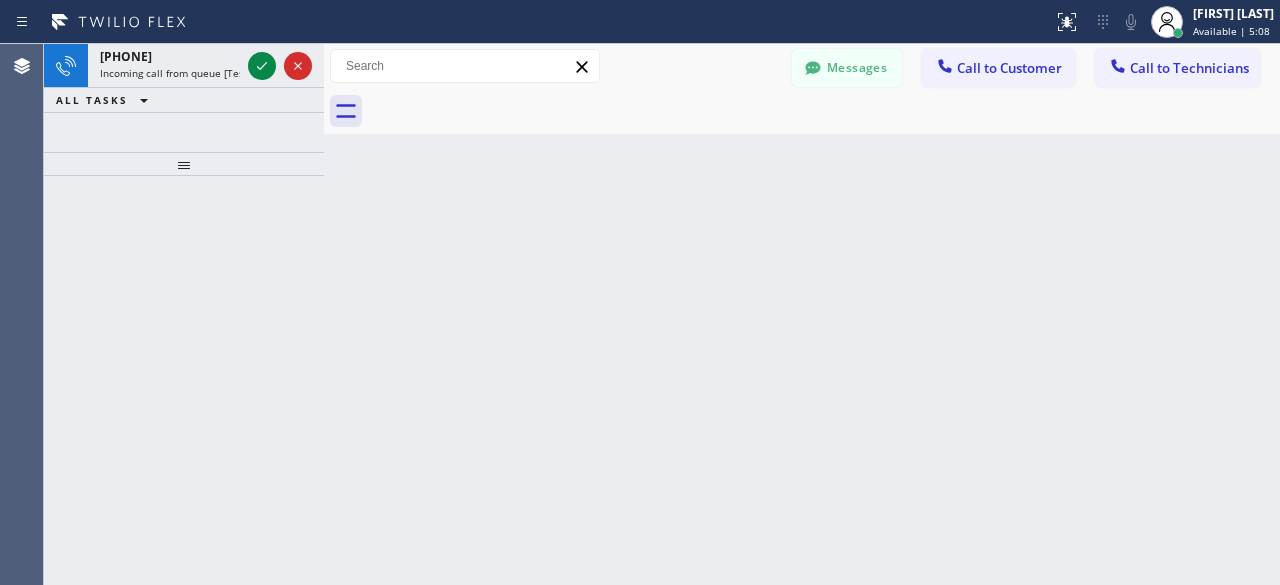 click 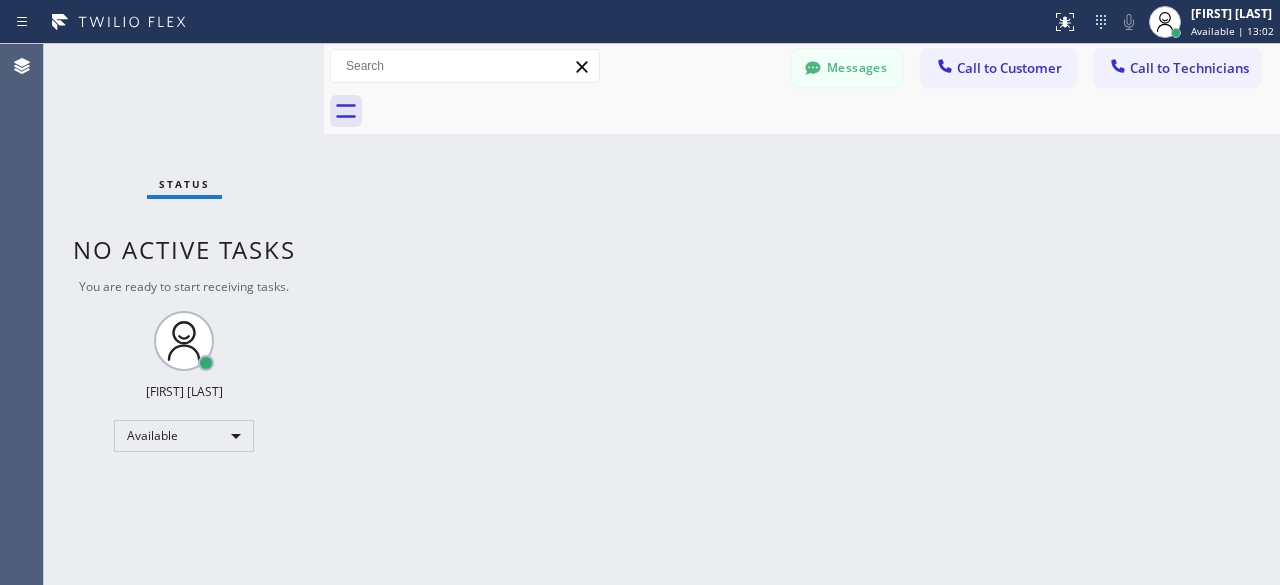 click on "Status   No active tasks     You are ready to start receiving tasks.   [FIRST] [LAST] Available" at bounding box center (184, 314) 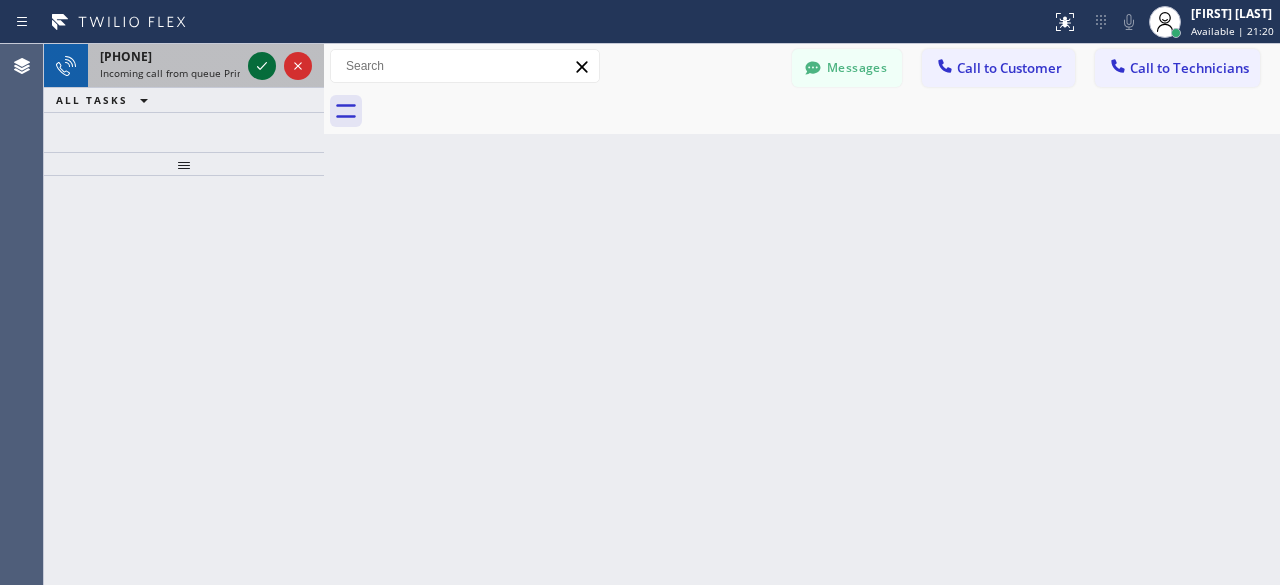 click 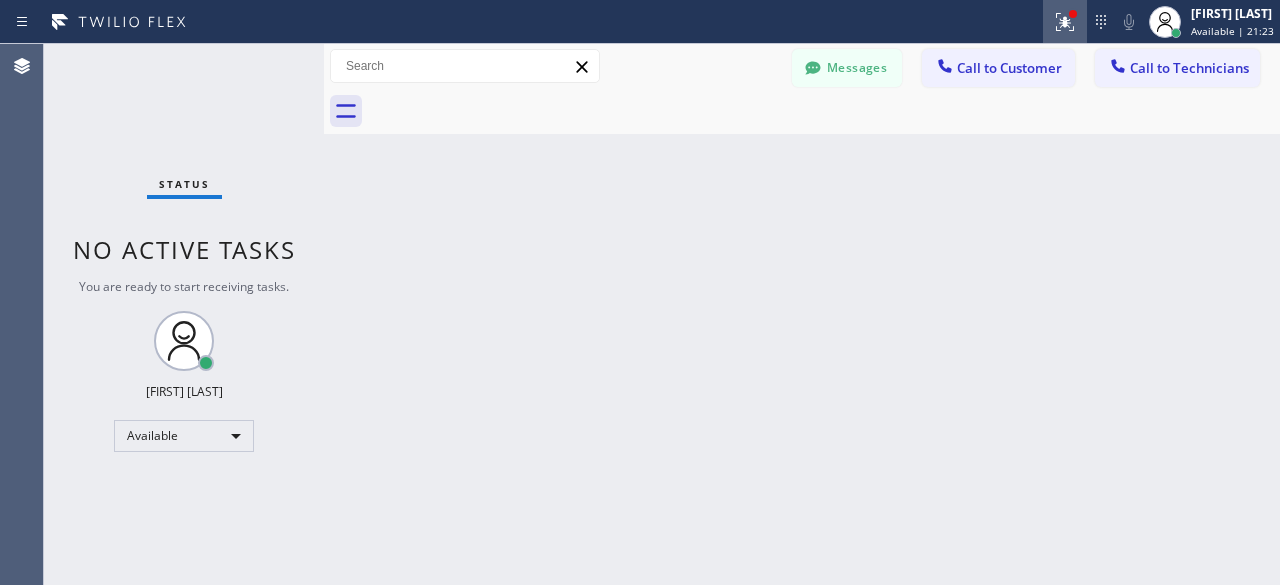 click 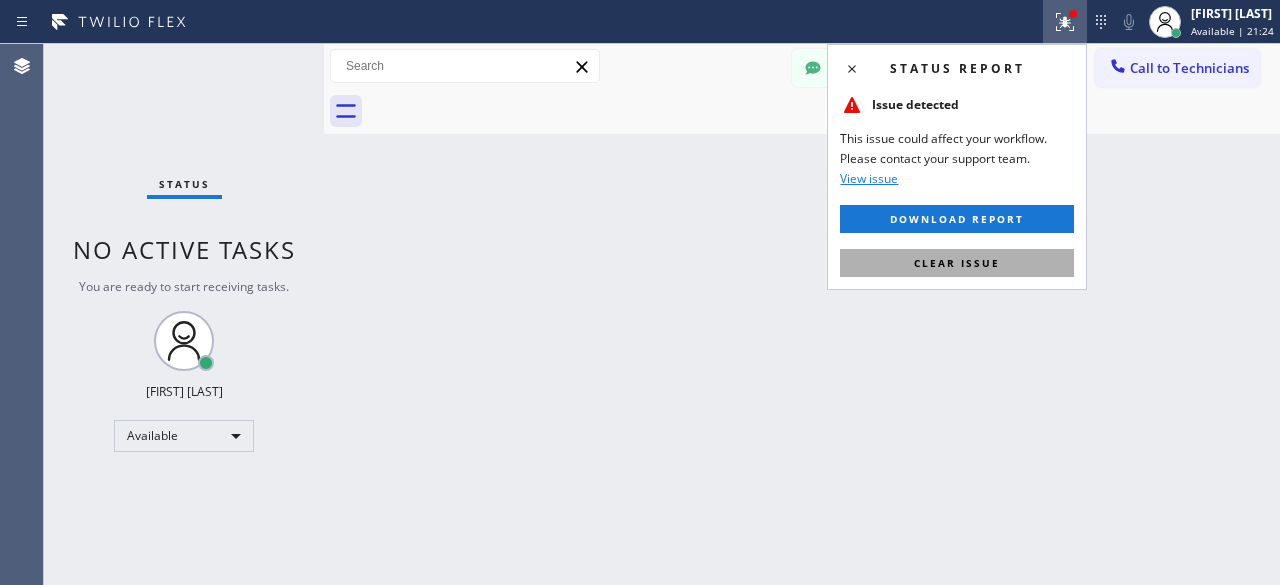click on "Clear issue" at bounding box center [957, 263] 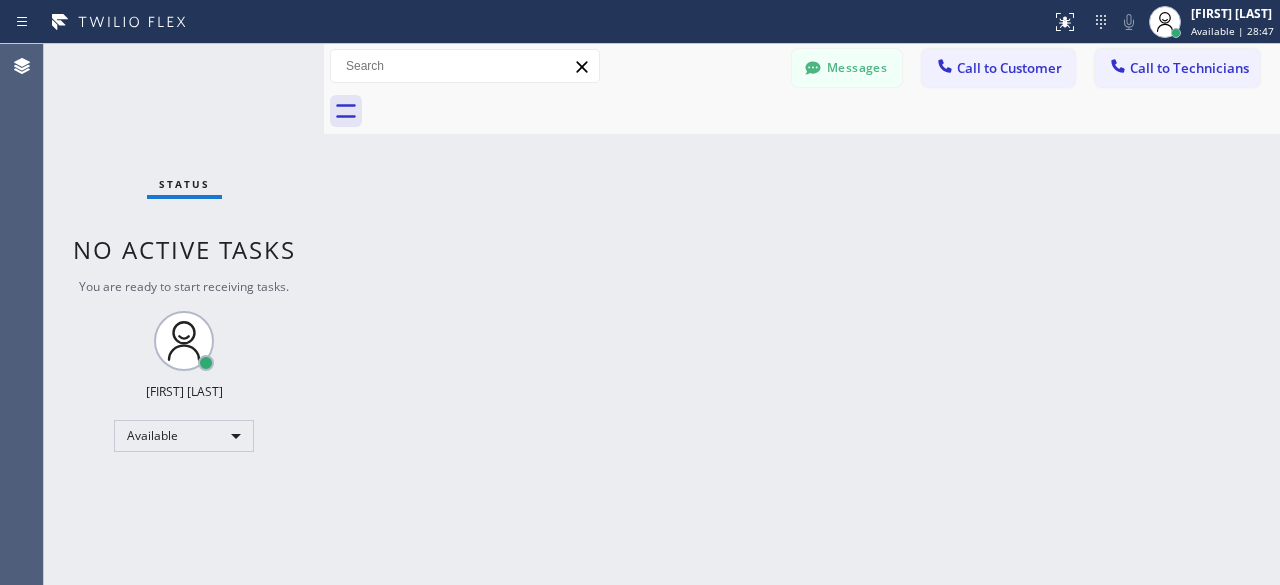 click on "Status   No active tasks     You are ready to start receiving tasks.   [FIRST] [LAST] Available" at bounding box center [184, 314] 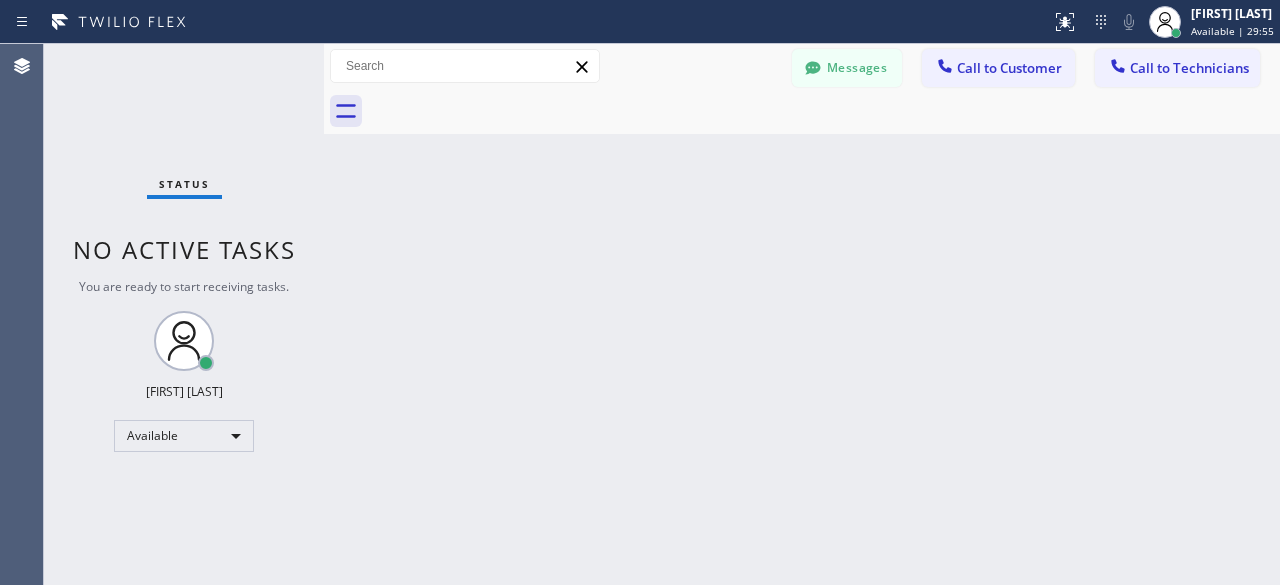 click on "Status   No active tasks     You are ready to start receiving tasks.   [FIRST] [LAST] Available" at bounding box center [184, 314] 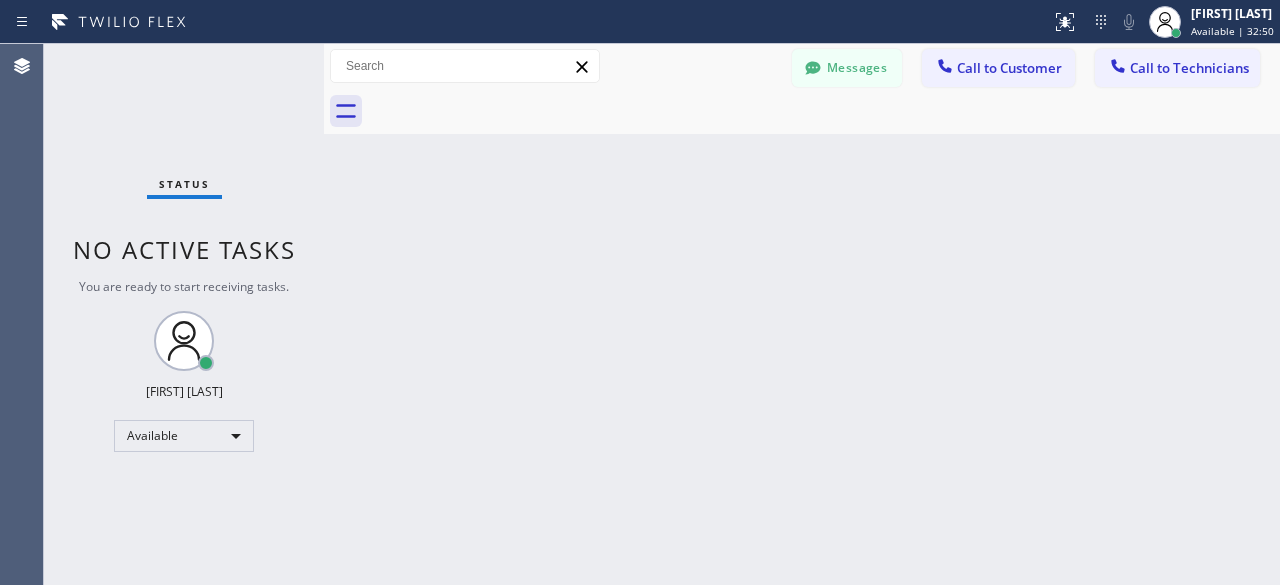 click on "Status   No active tasks     You are ready to start receiving tasks.   [FIRST] [LAST] Available" at bounding box center [184, 314] 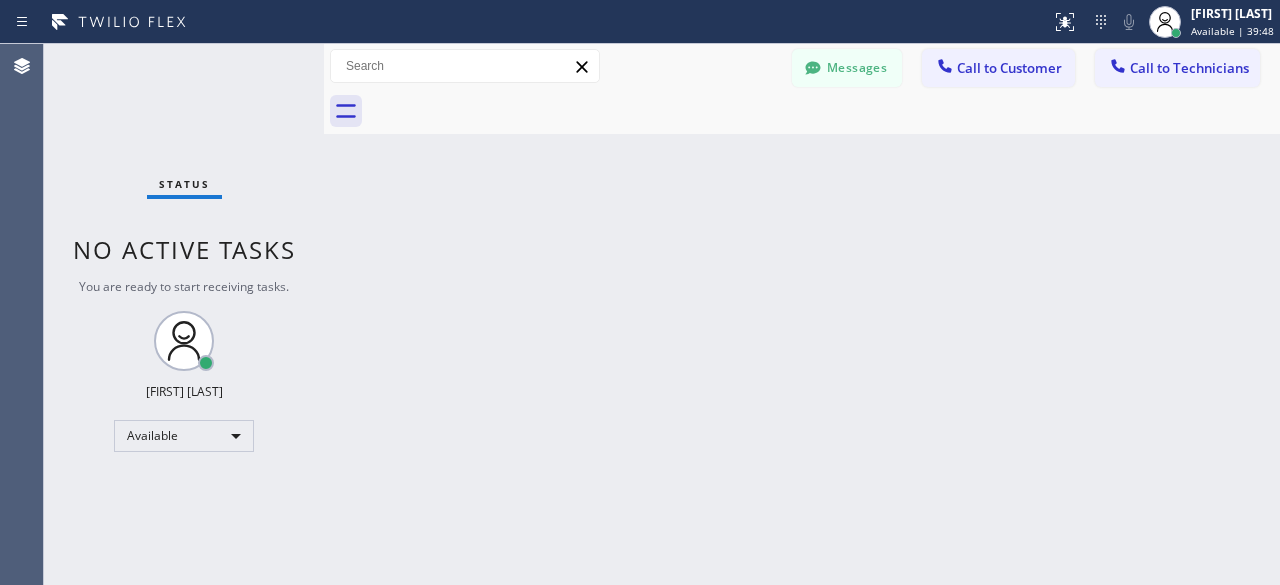 click on "Status   No active tasks     You are ready to start receiving tasks.   [FIRST] [LAST] Available" at bounding box center [184, 314] 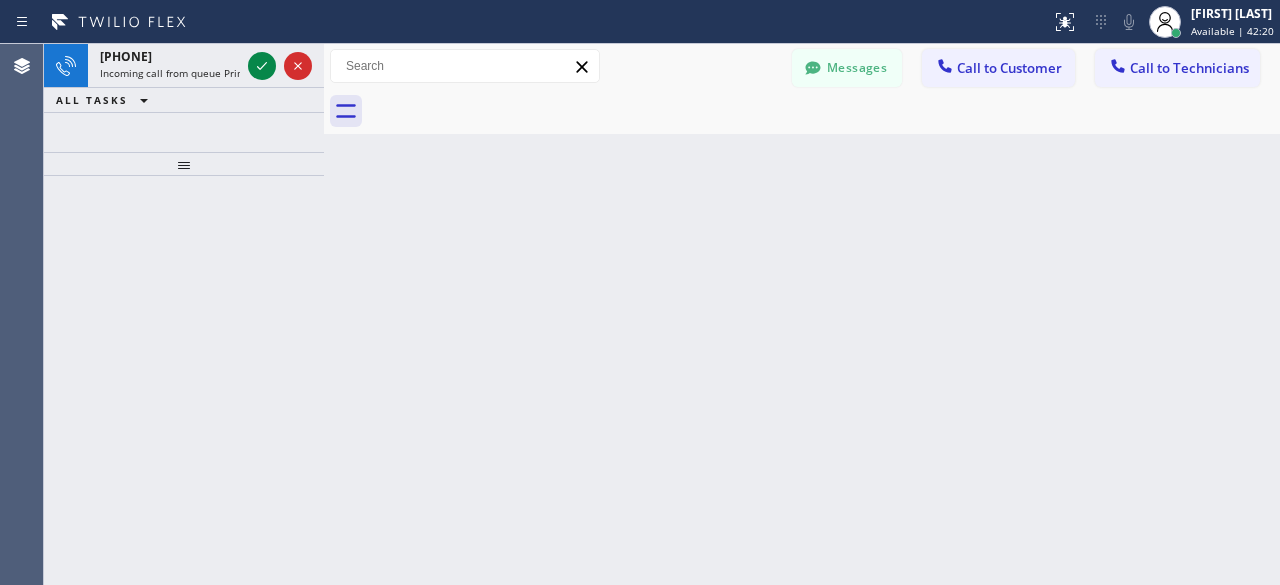 click at bounding box center [184, 380] 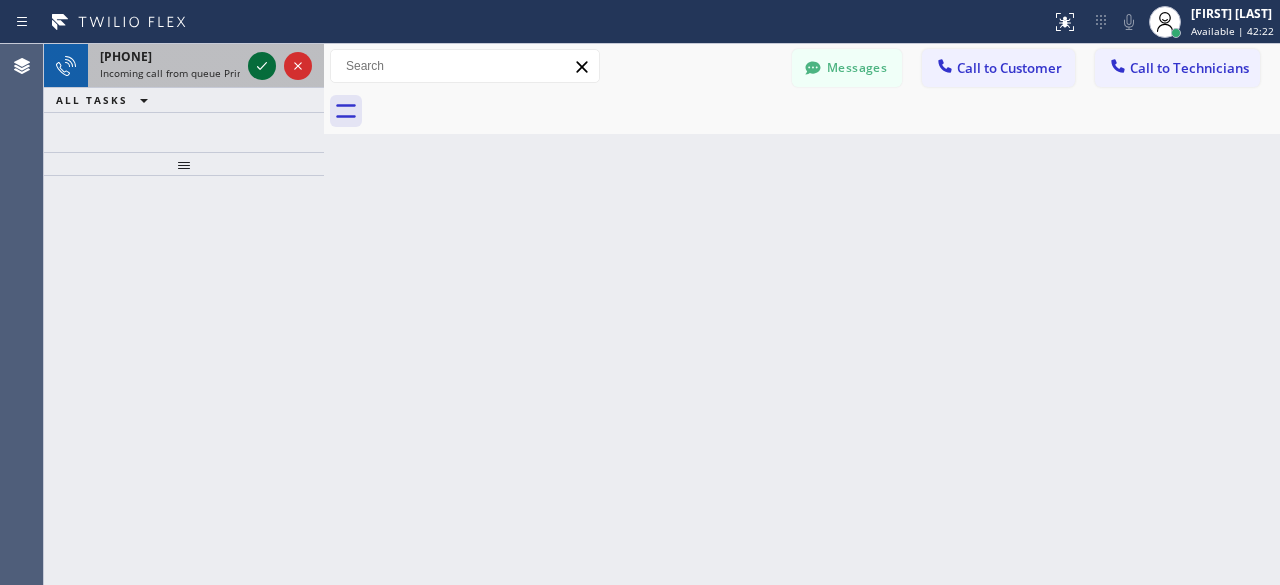 click 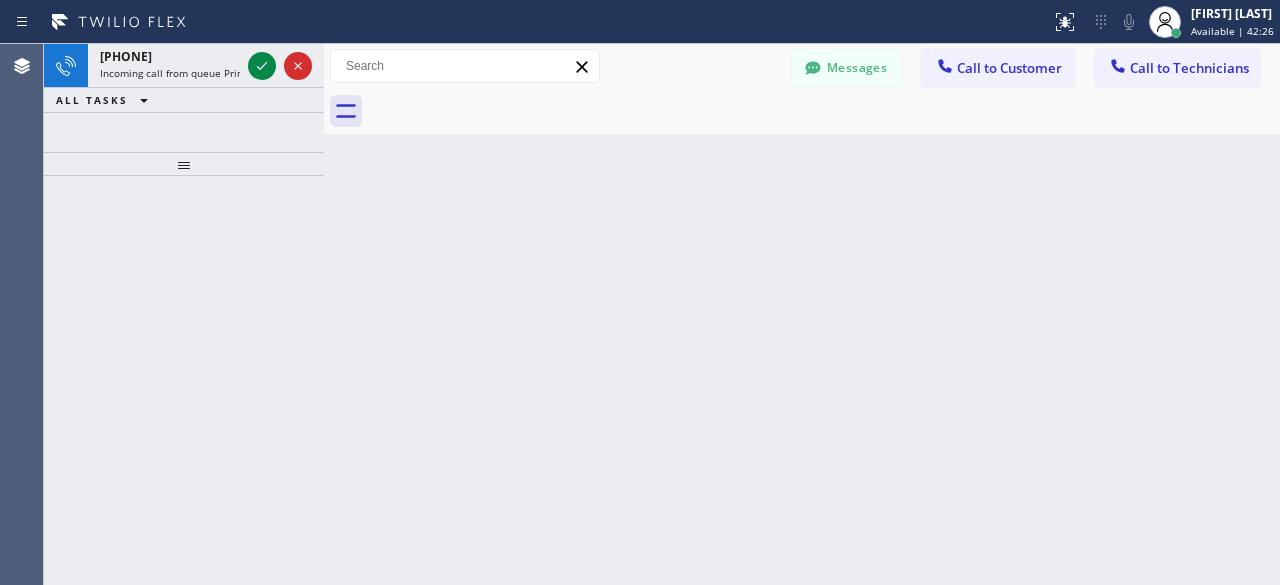 click 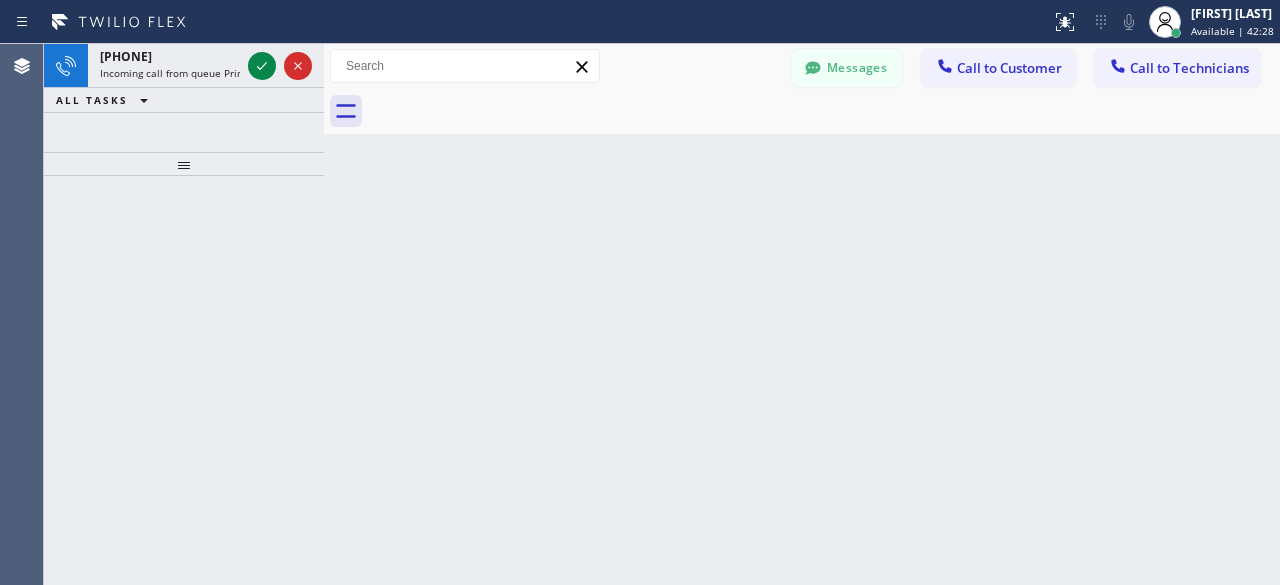 click 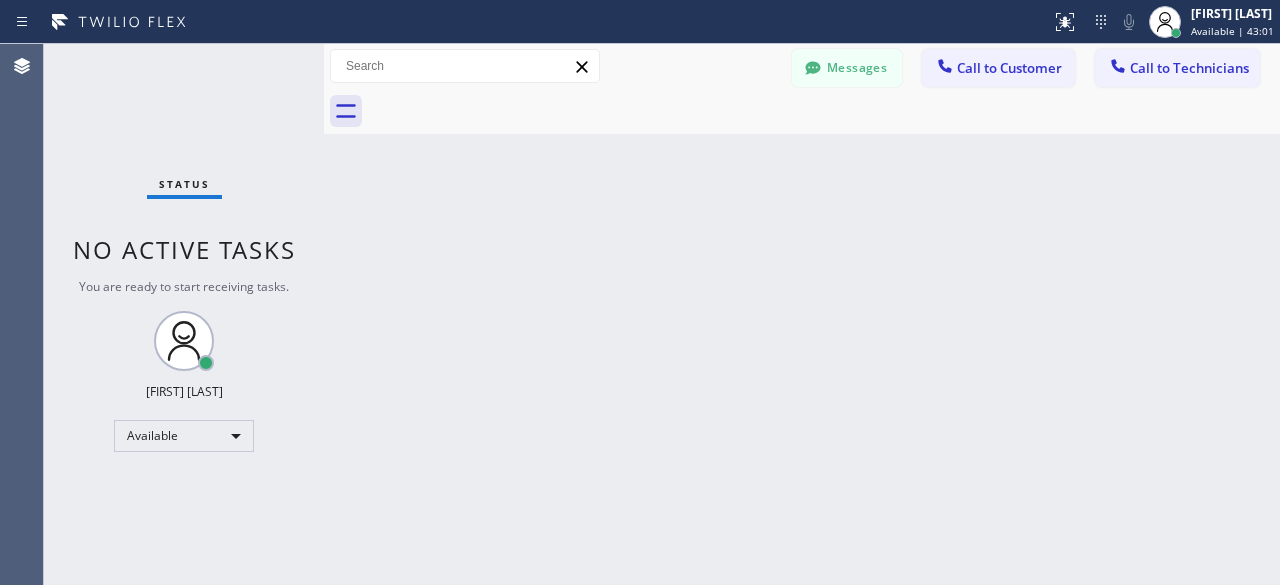 click on "Status   No active tasks     You are ready to start receiving tasks.   [FIRST] [LAST] Available" at bounding box center [184, 314] 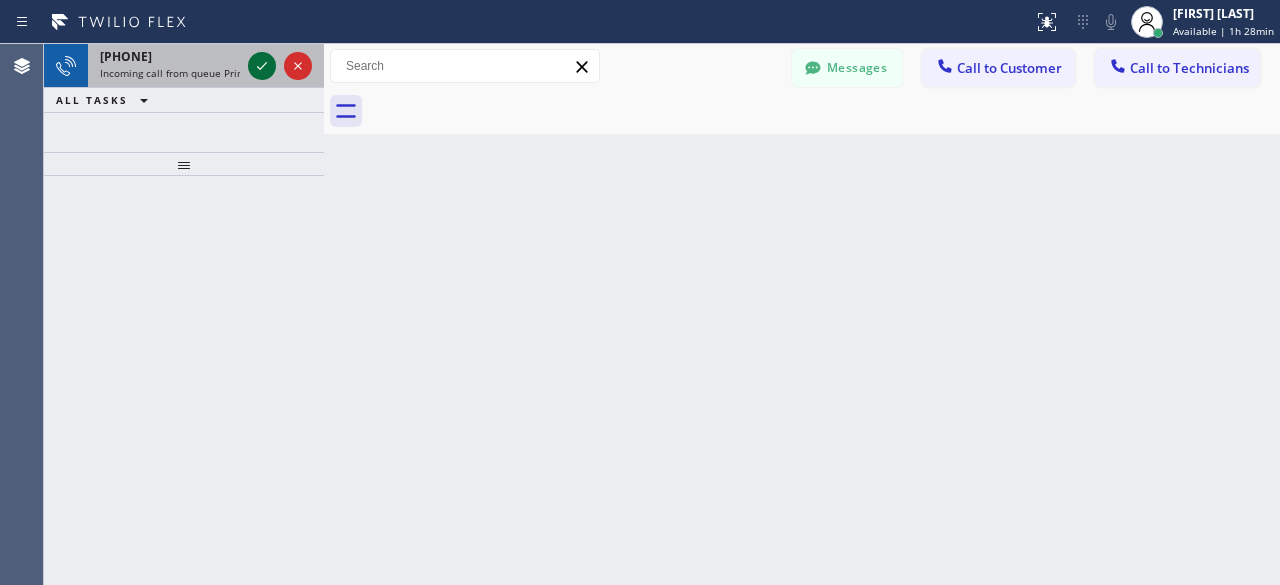 click 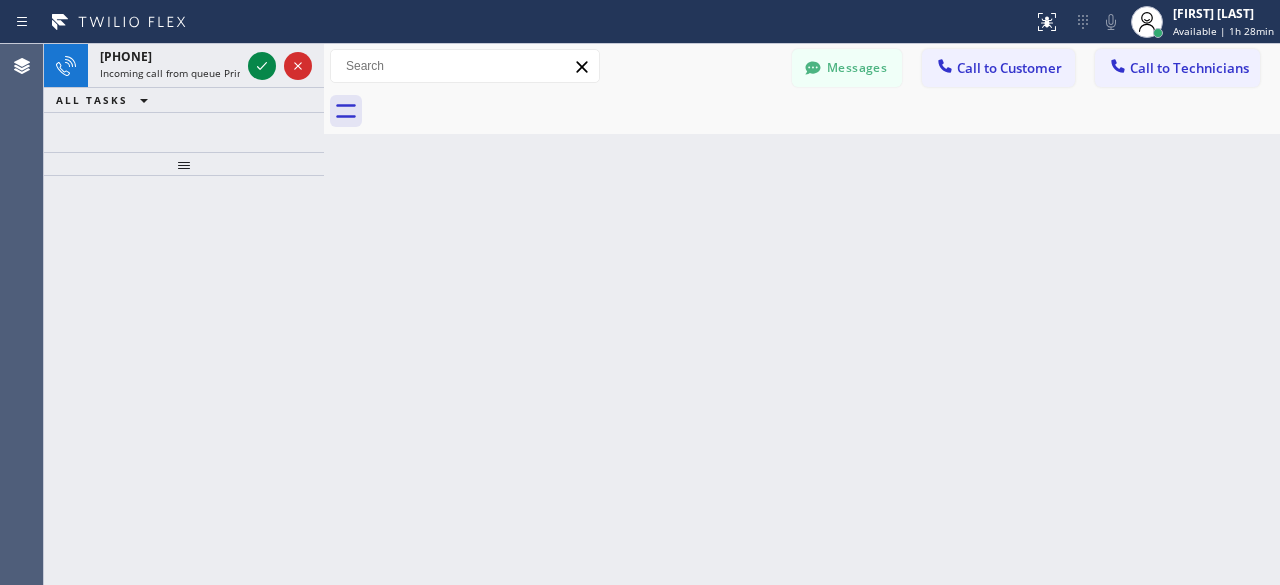 click 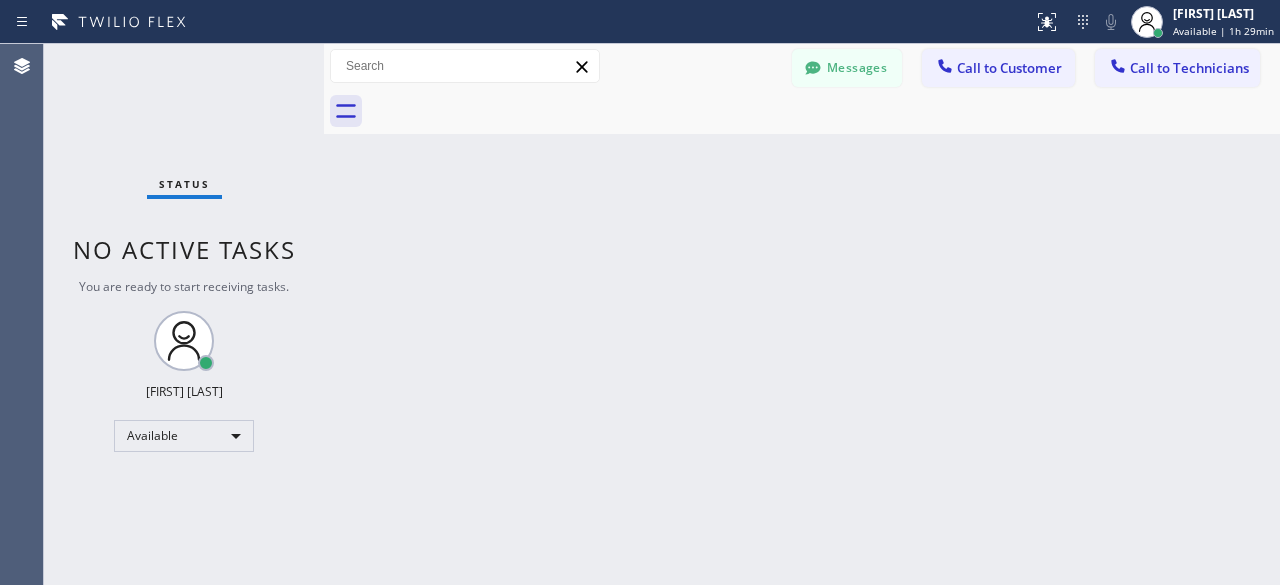 drag, startPoint x: 1222, startPoint y: 289, endPoint x: 94, endPoint y: 199, distance: 1131.5847 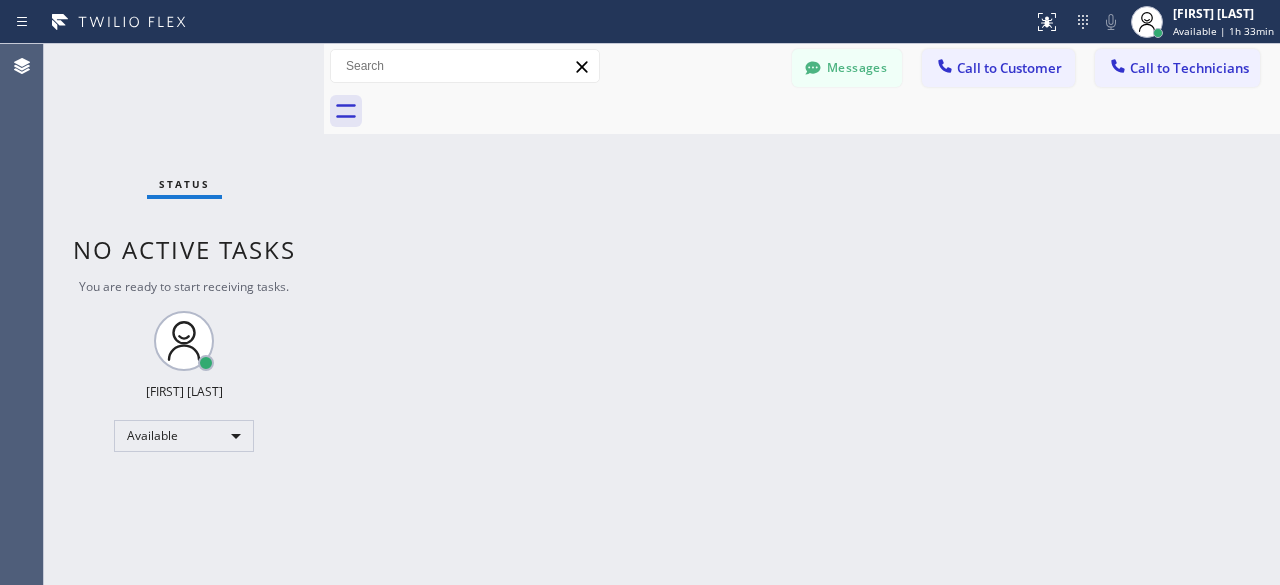 click on "Status   No active tasks     You are ready to start receiving tasks.   [FIRST] [LAST] Available" at bounding box center [184, 314] 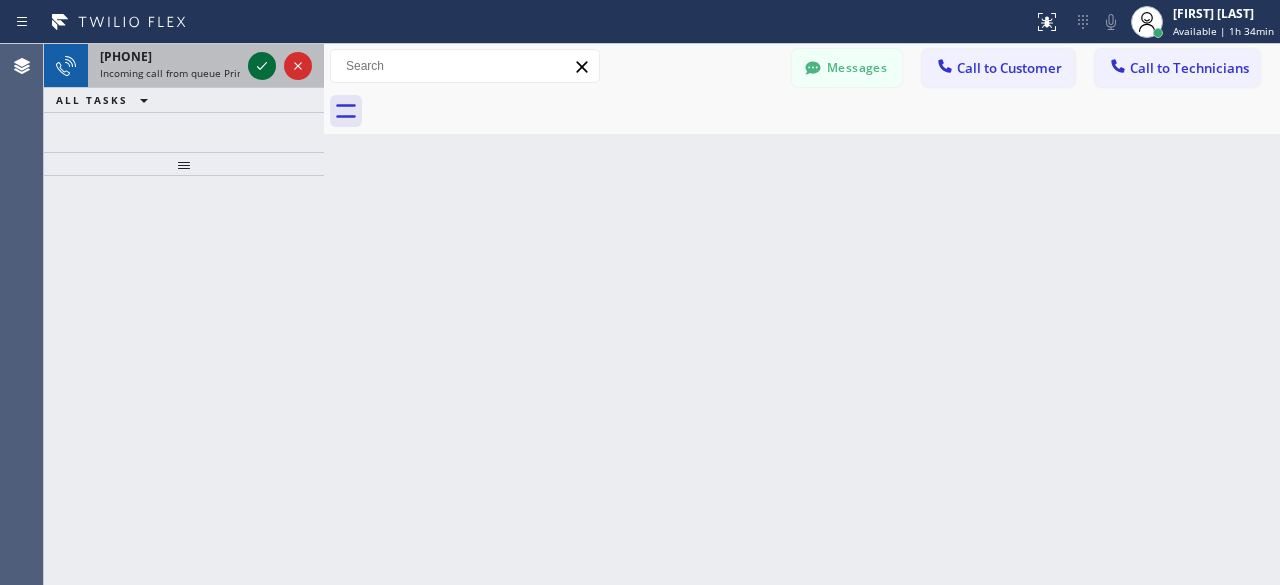 click 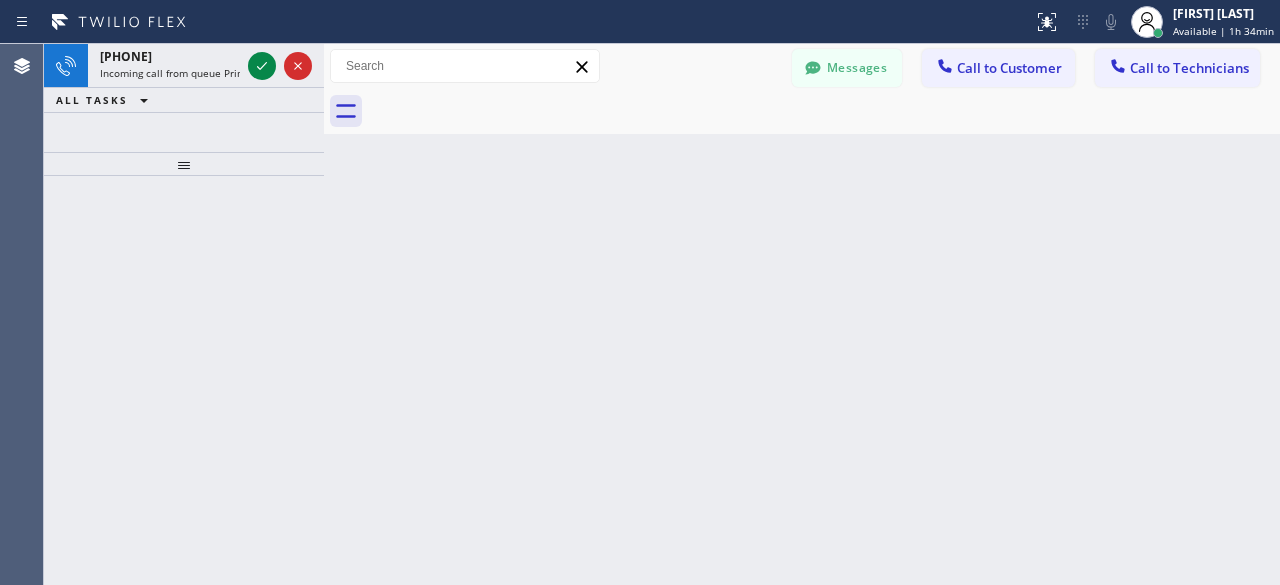 click at bounding box center [184, 380] 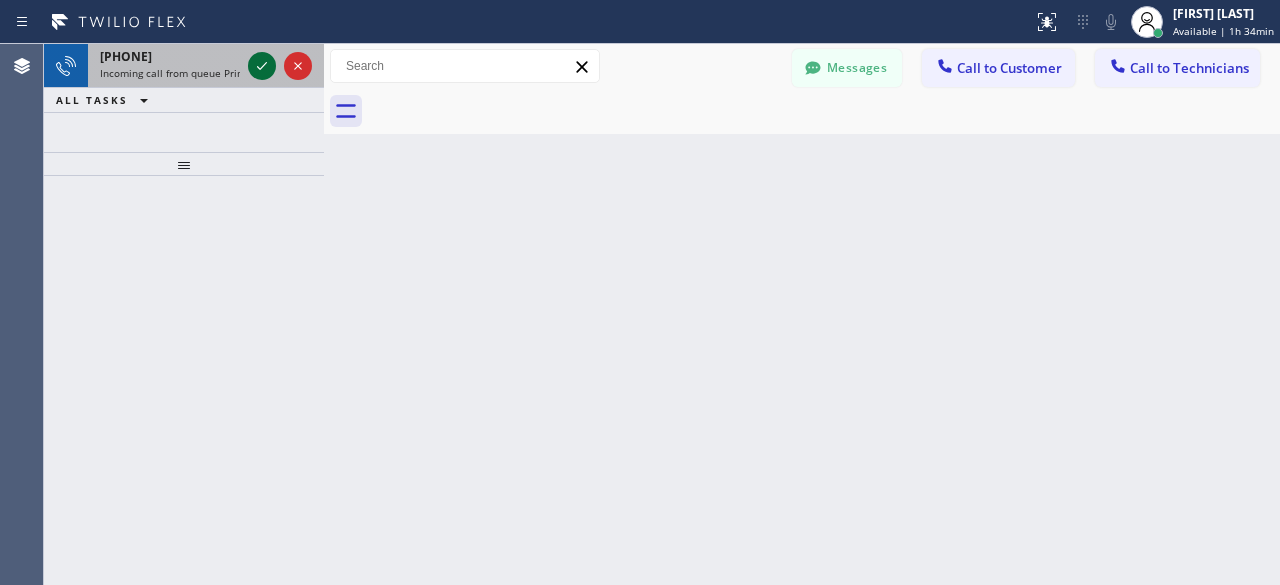 click 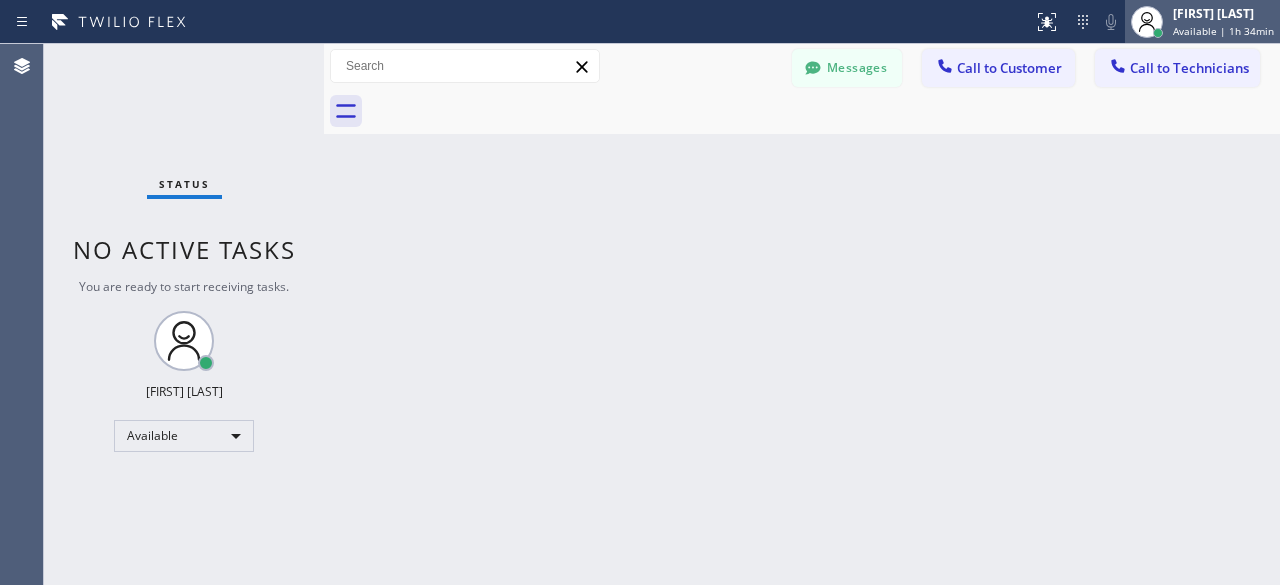 click on "Available | 1h 34min" at bounding box center [1223, 31] 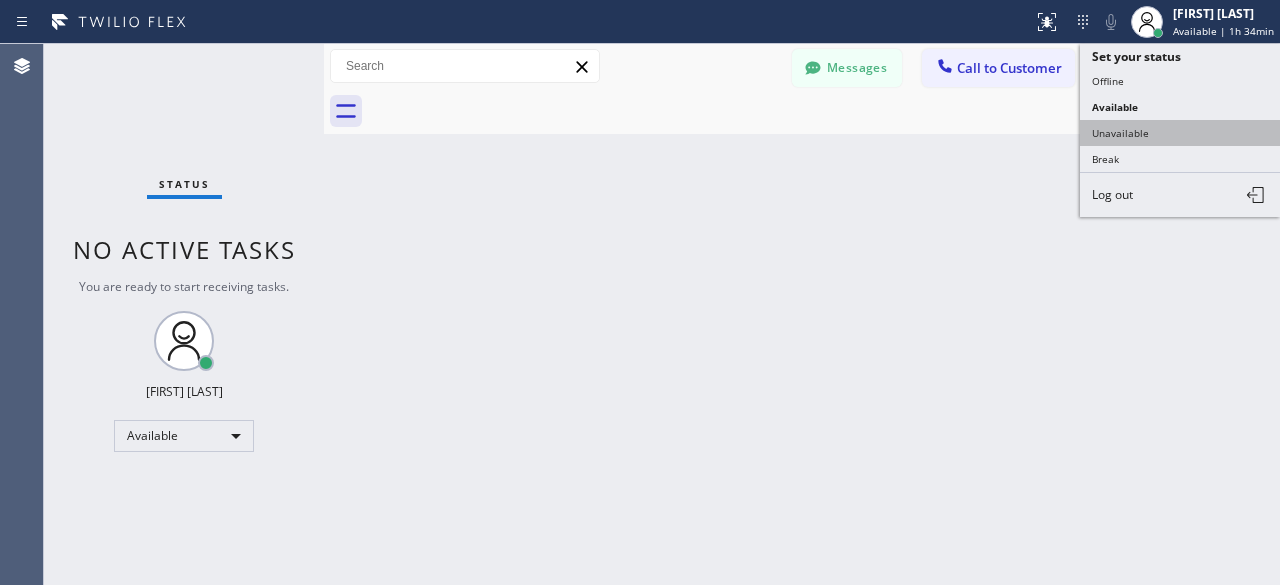 click on "Unavailable" at bounding box center (1180, 133) 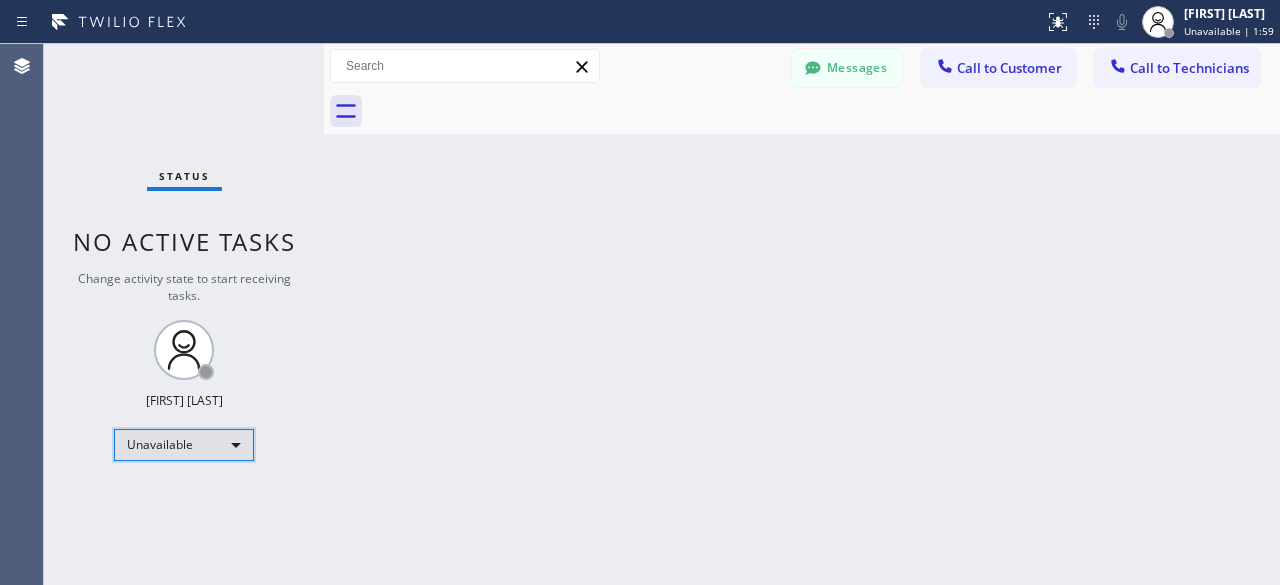 click on "Unavailable" at bounding box center [184, 445] 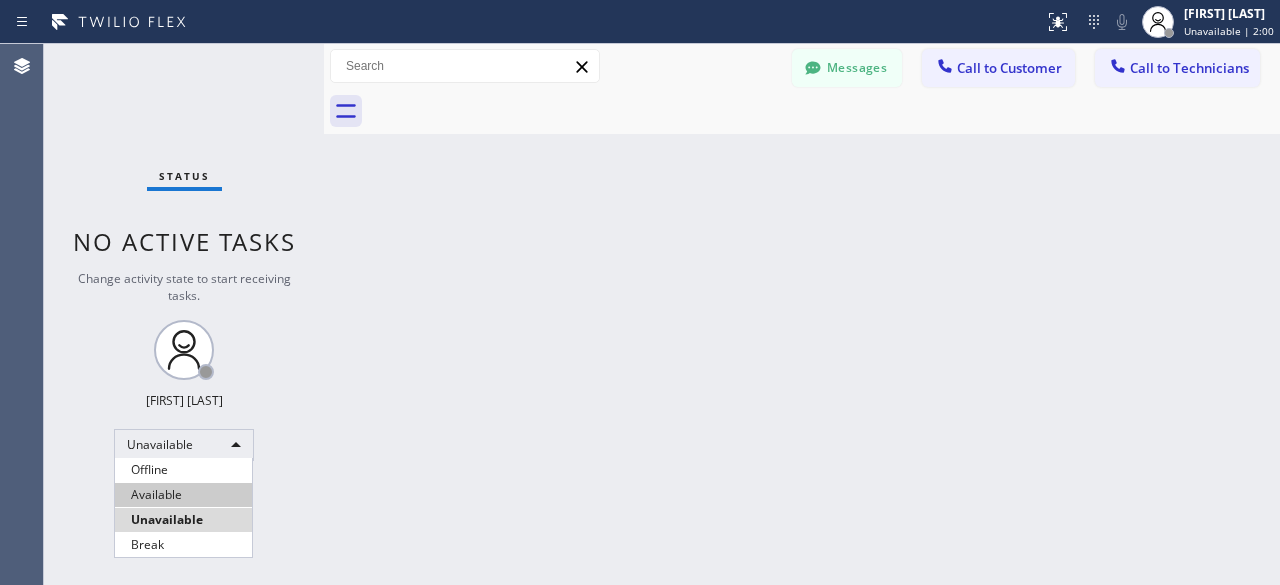 click on "Available" at bounding box center [183, 495] 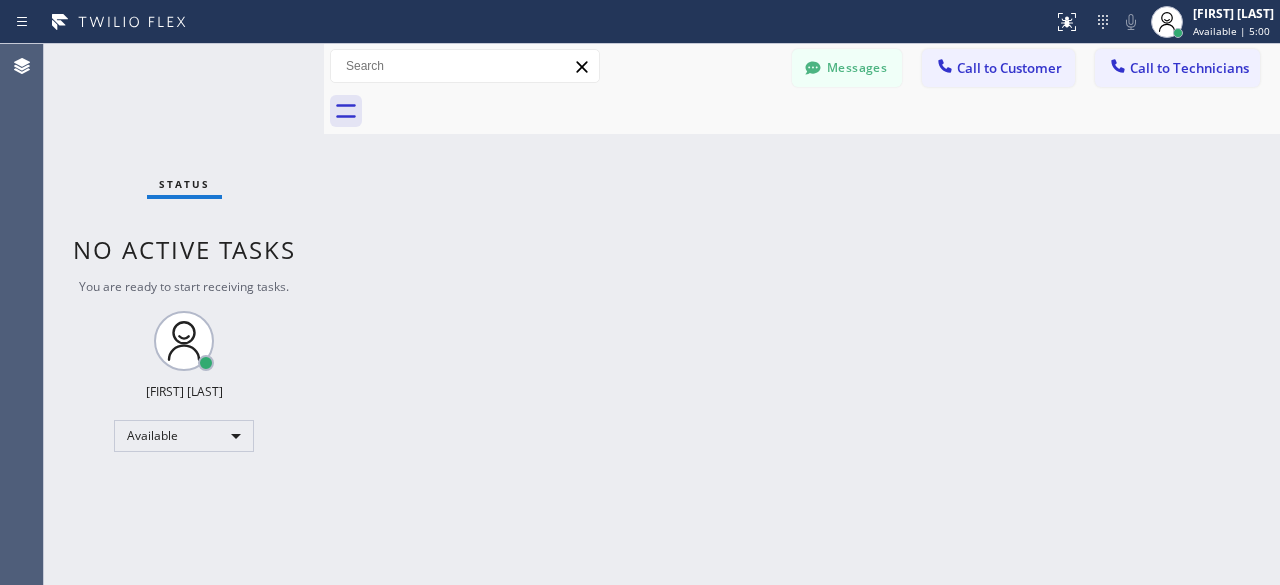 click on "Status   No active tasks     You are ready to start receiving tasks.   [FIRST] [LAST] Available" at bounding box center (184, 314) 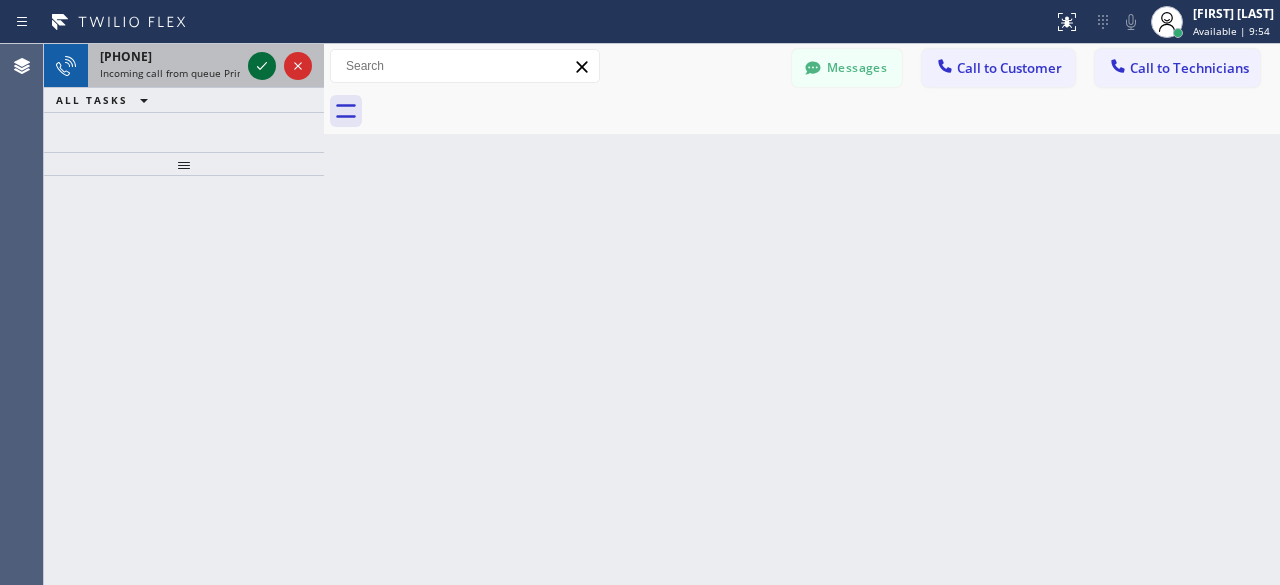 click 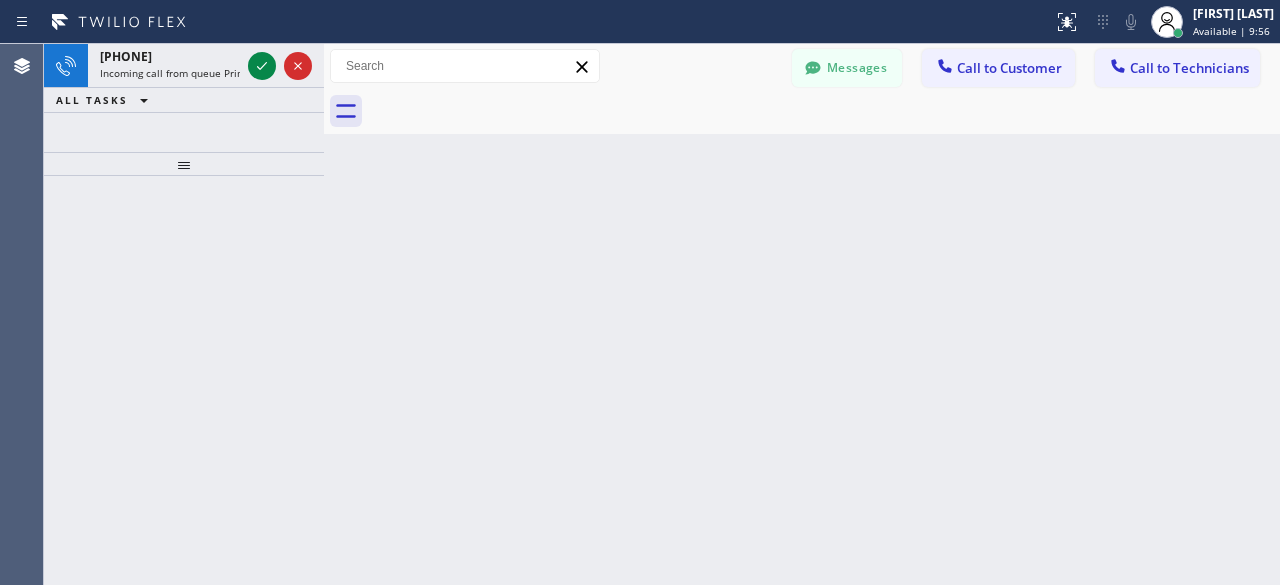 click 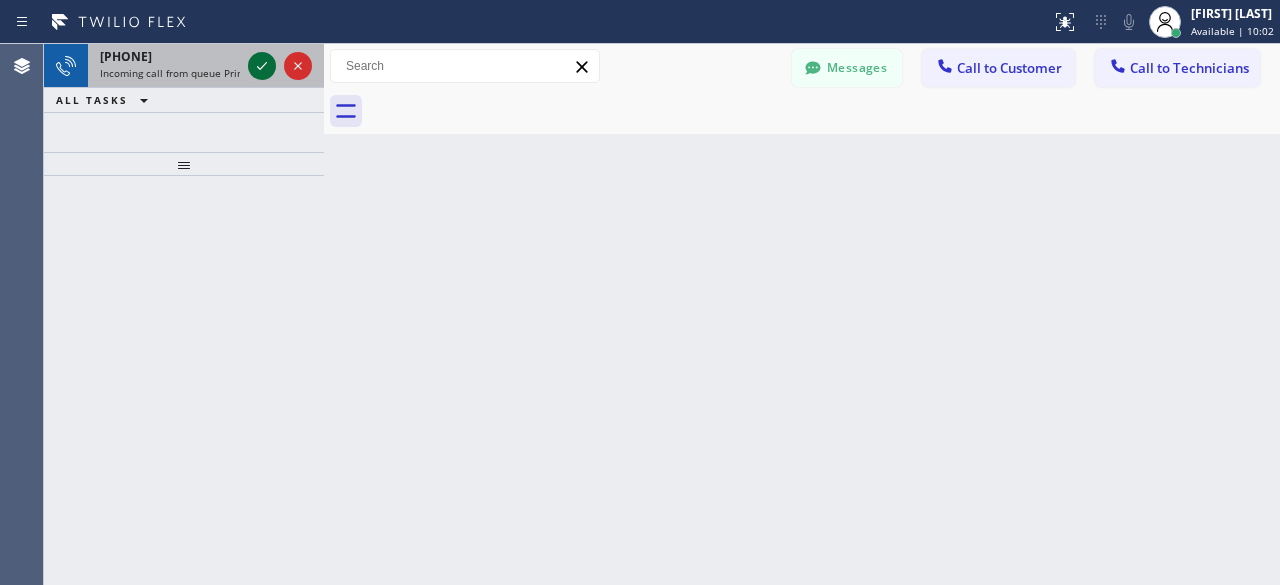 click 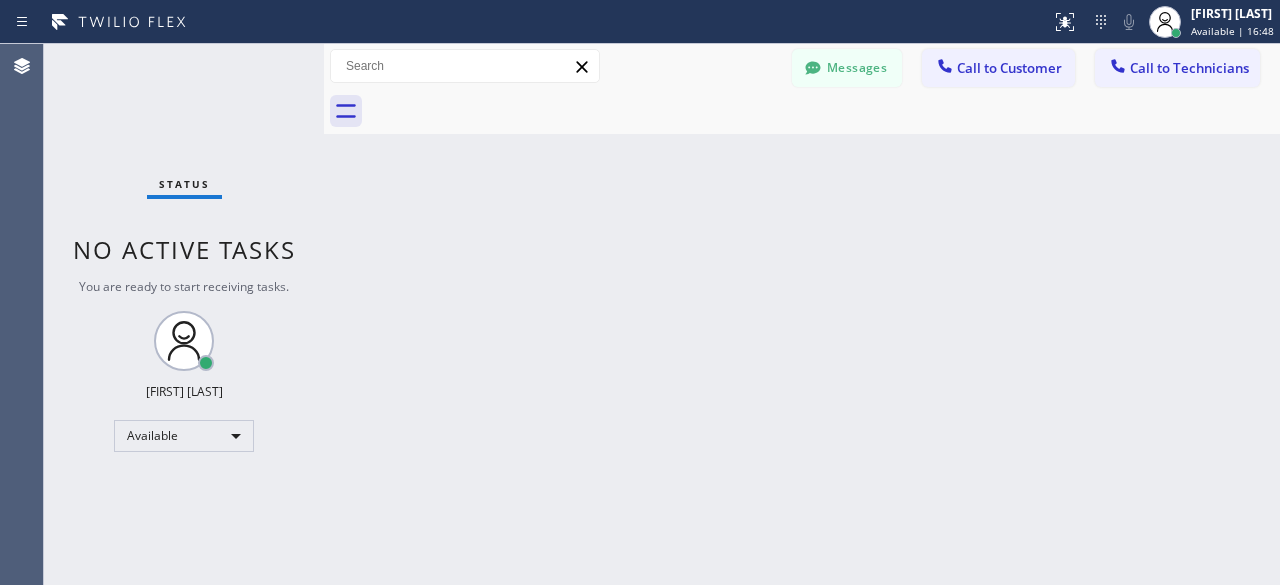 click on "Status   No active tasks     You are ready to start receiving tasks.   [FIRST] [LAST] Available" at bounding box center (184, 314) 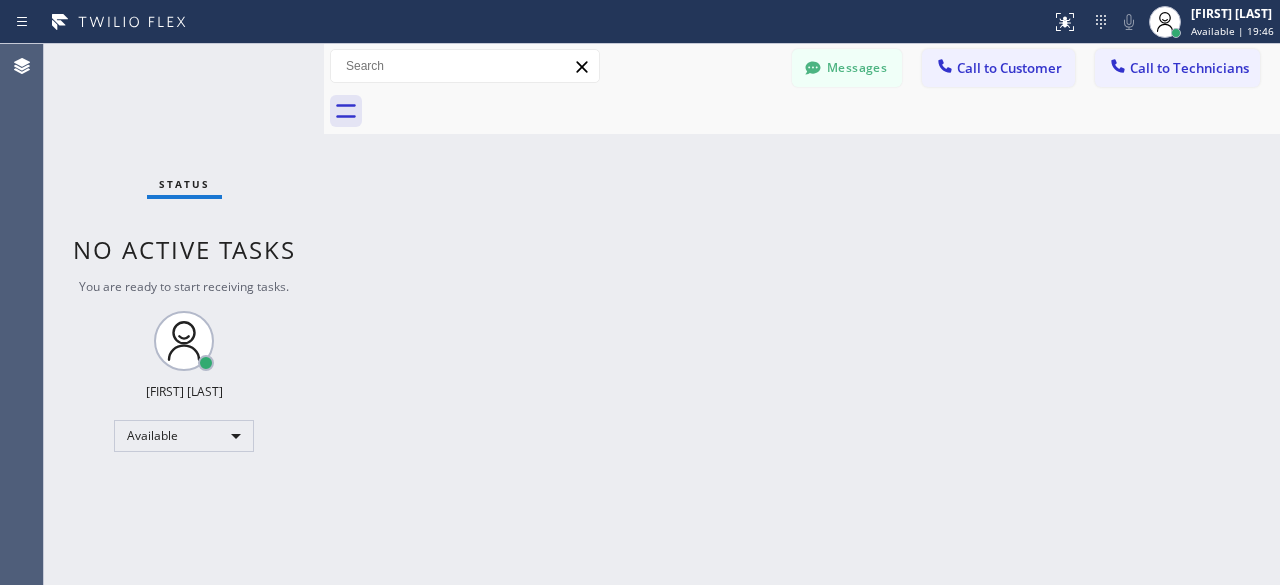 click on "Status   No active tasks     You are ready to start receiving tasks.   [FIRST] [LAST] Available" at bounding box center [184, 314] 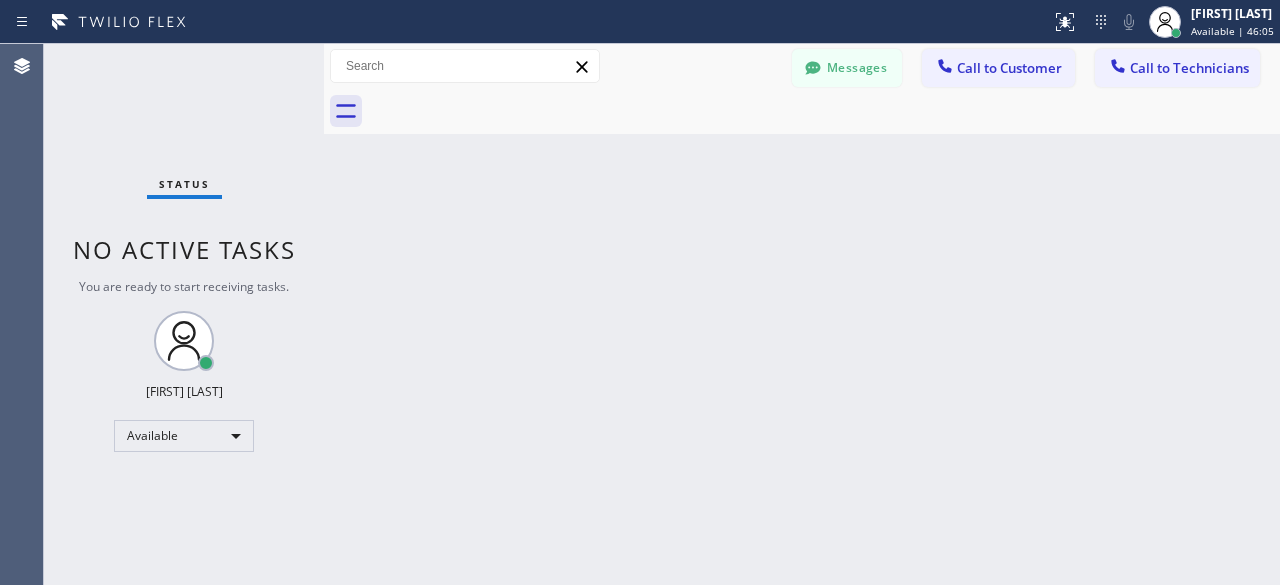 click on "Status   No active tasks     You are ready to start receiving tasks.   [FIRST] [LAST] Available" at bounding box center (184, 314) 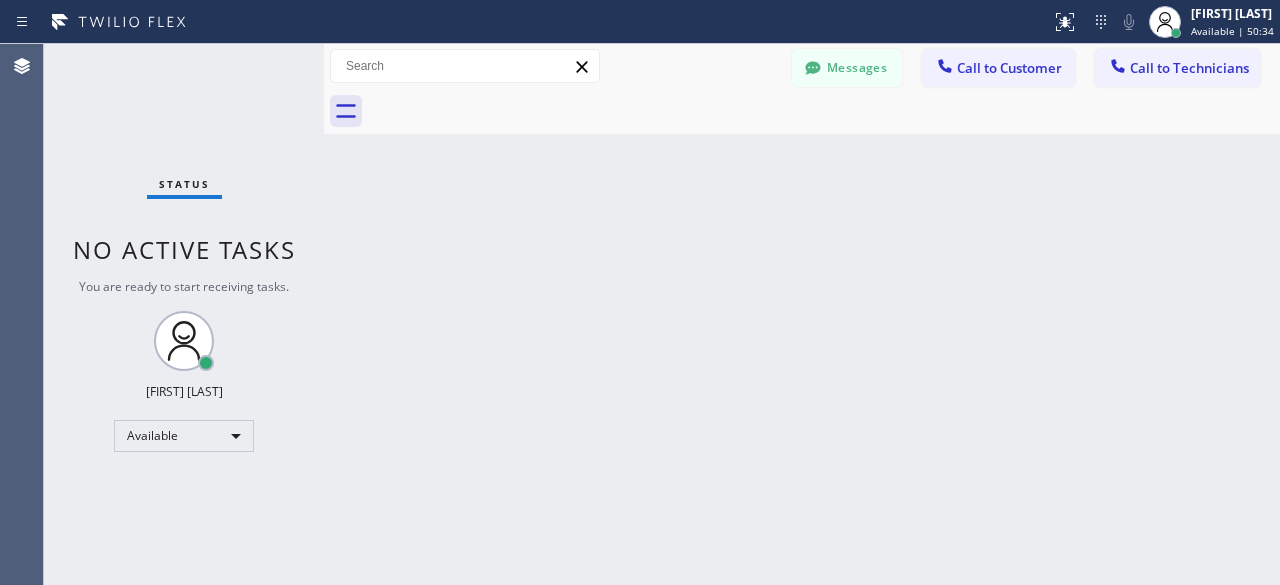 click on "Status   No active tasks     You are ready to start receiving tasks.   [FIRST] [LAST] Available" at bounding box center (184, 314) 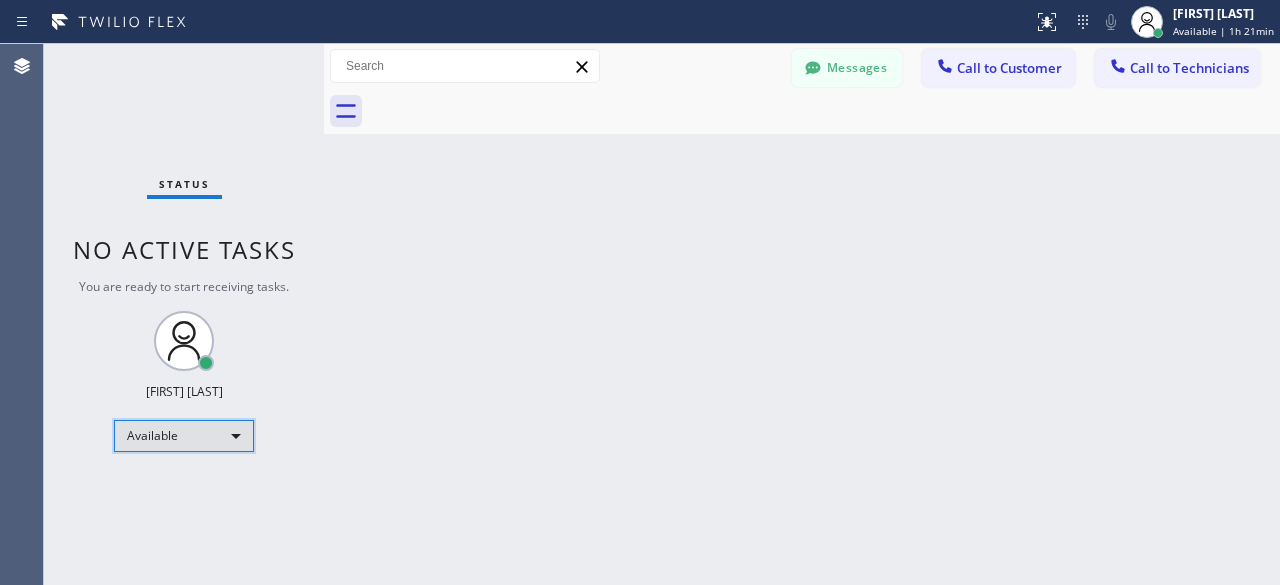 click on "Available" at bounding box center [184, 436] 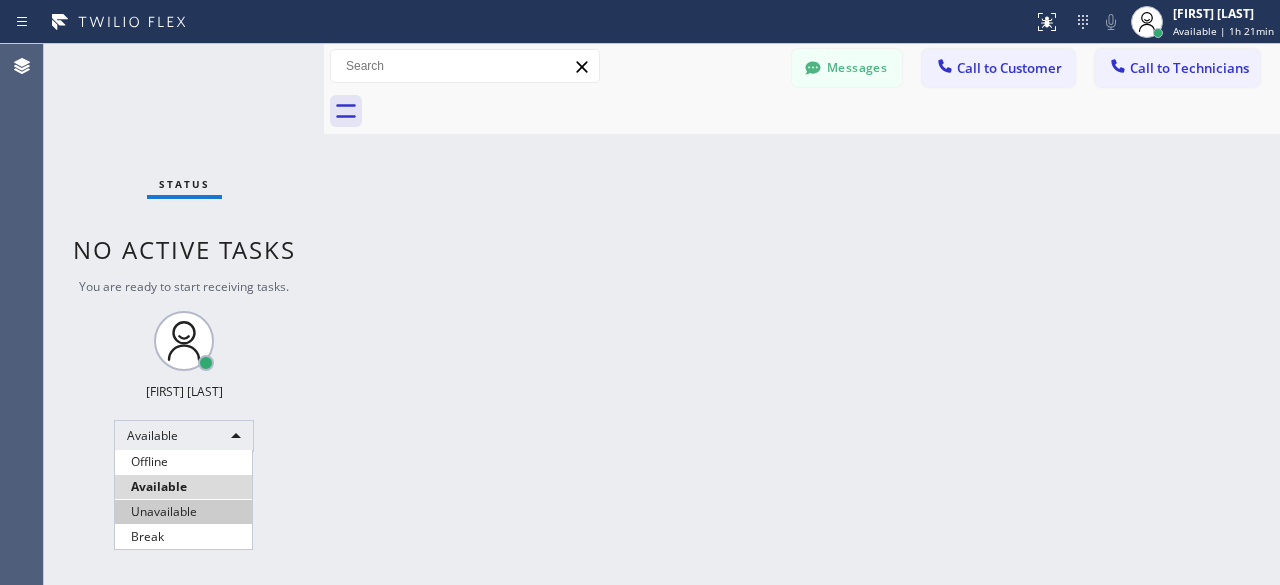 click on "Unavailable" at bounding box center [183, 512] 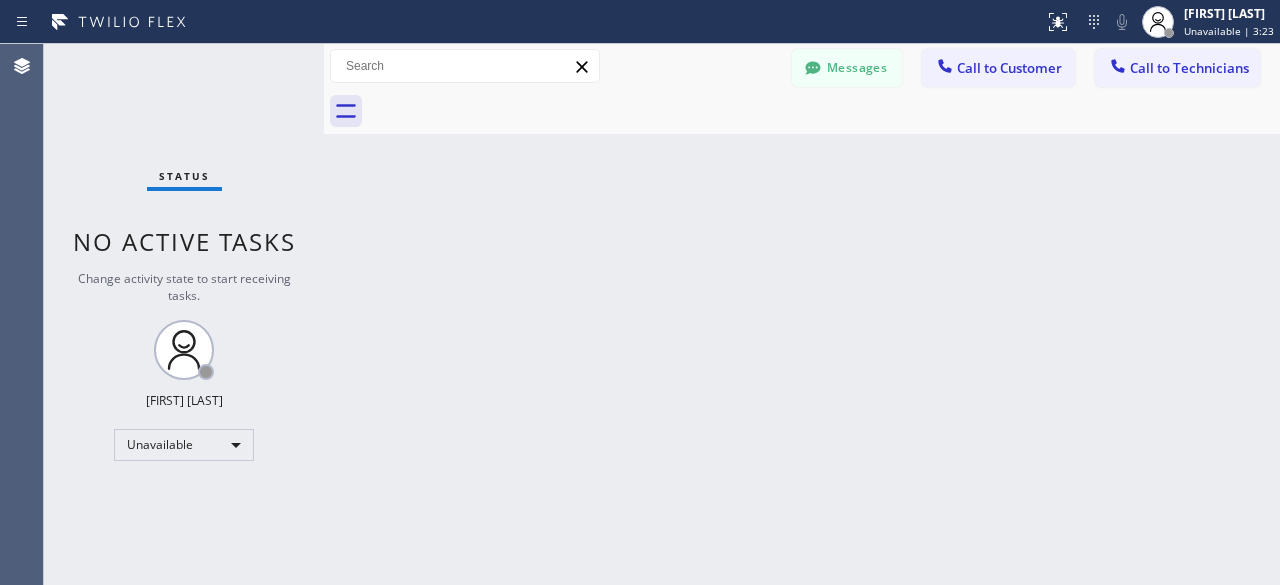 click on "Status   No active tasks     Change activity state to start receiving tasks.   [FIRST] [LAST] Unavailable" at bounding box center [184, 314] 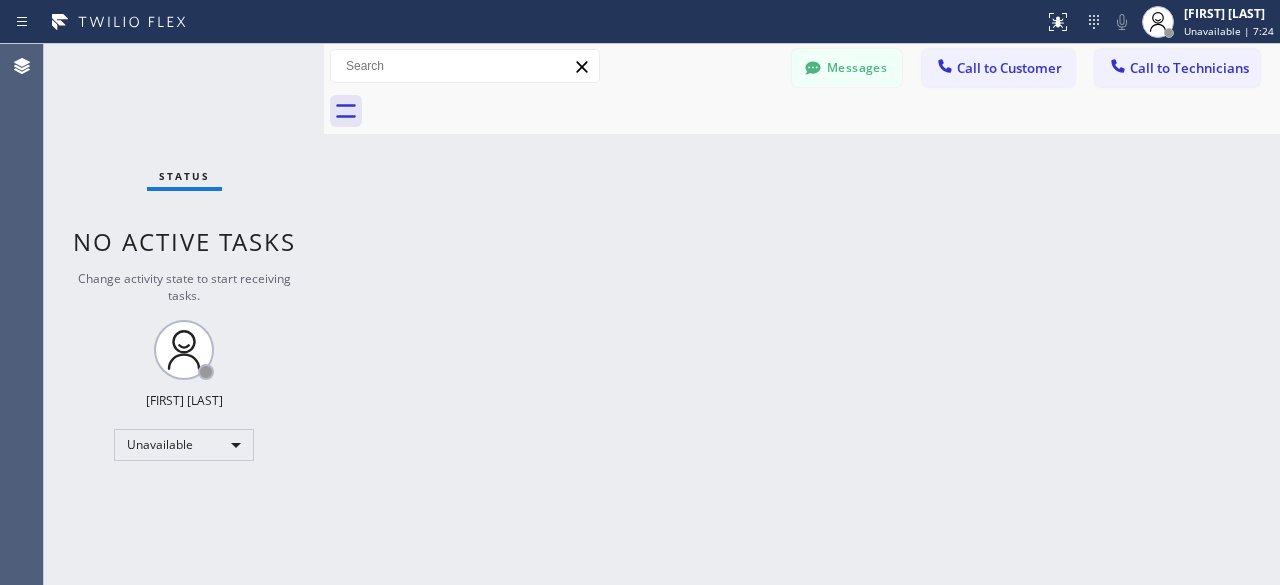 click on "Status   No active tasks     Change activity state to start receiving tasks.   [FIRST] [LAST] Unavailable" at bounding box center (184, 314) 